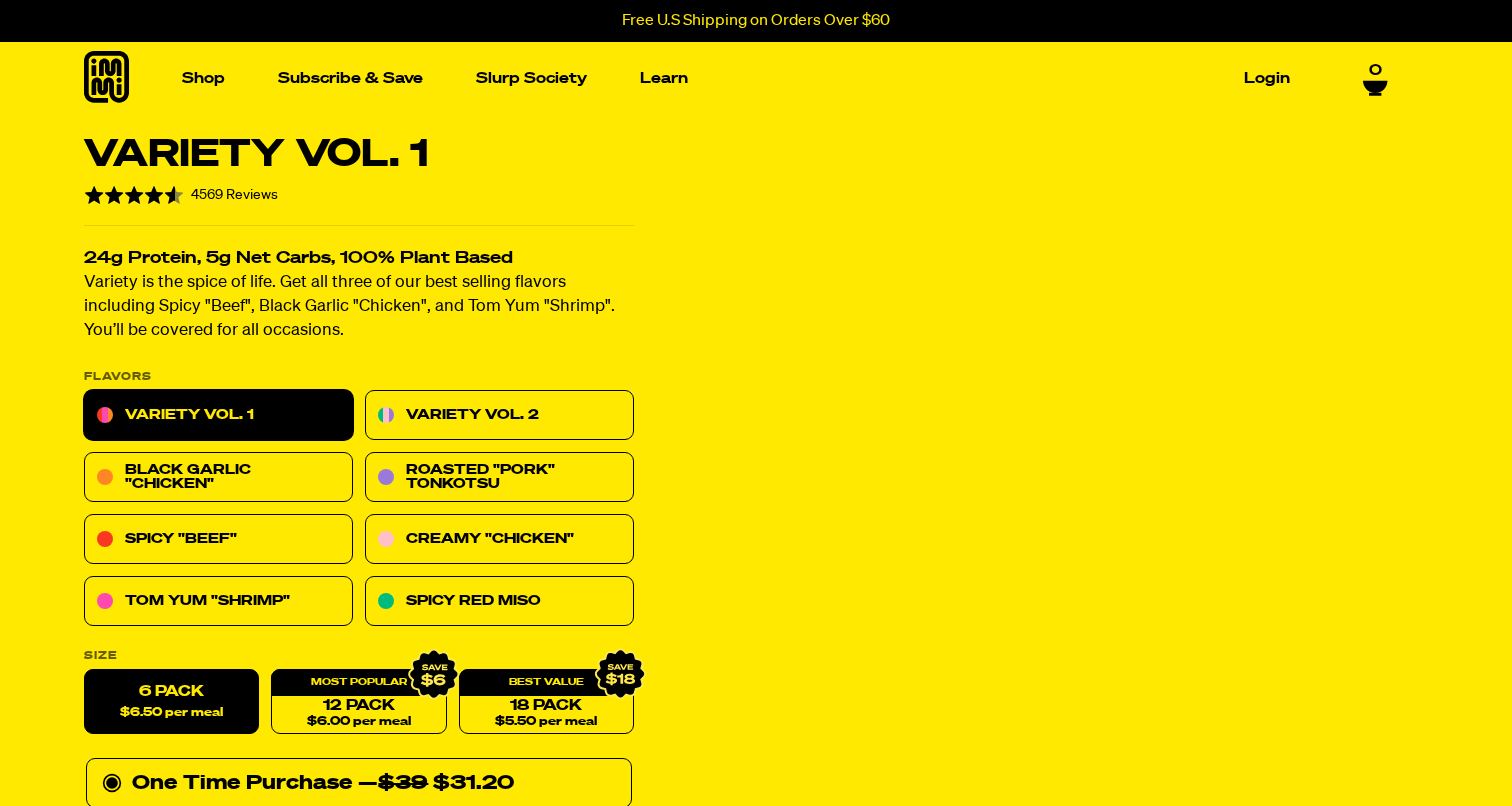 scroll, scrollTop: 0, scrollLeft: 0, axis: both 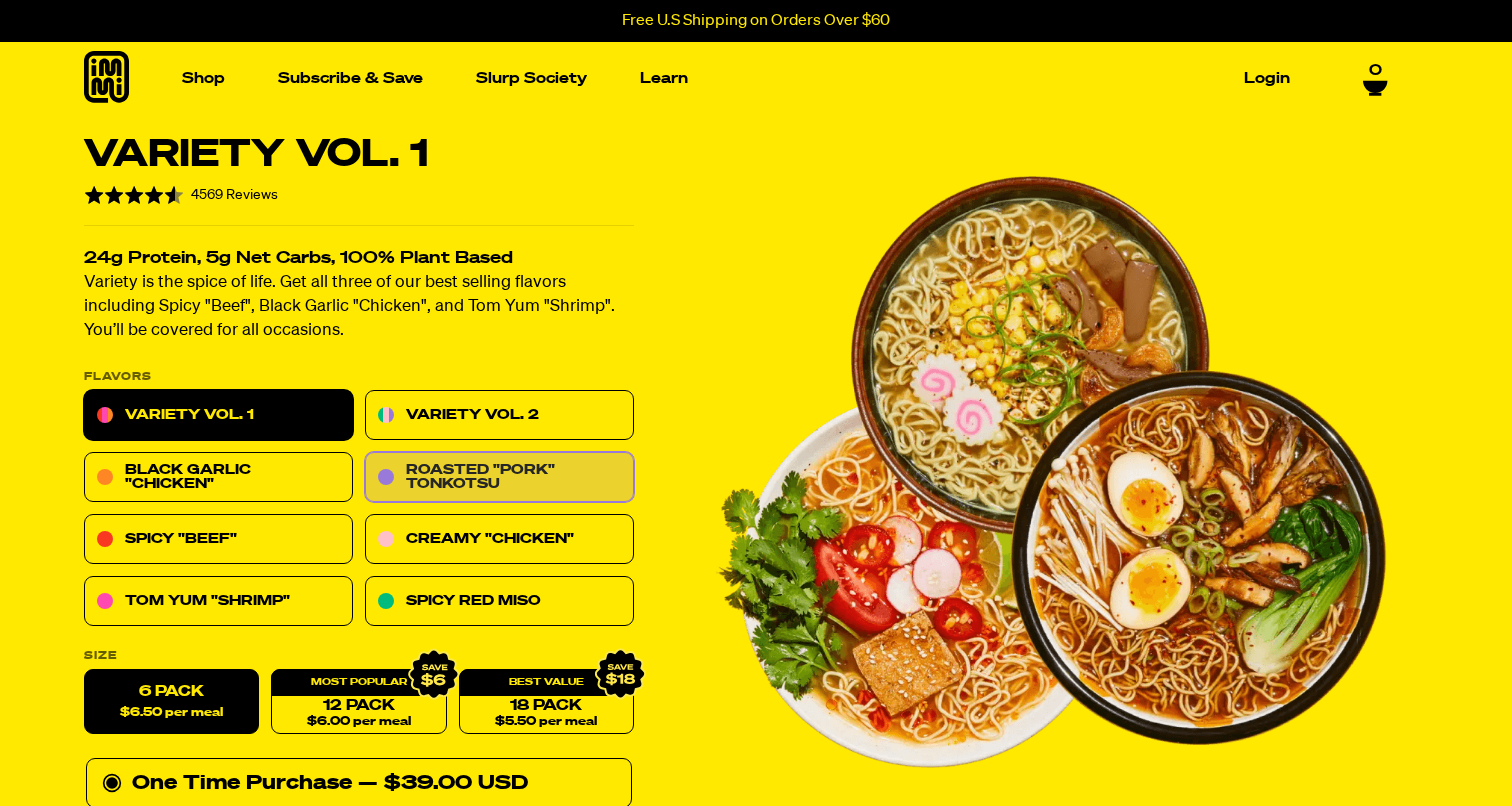 click on "Roasted "Pork" Tonkotsu" at bounding box center (499, 478) 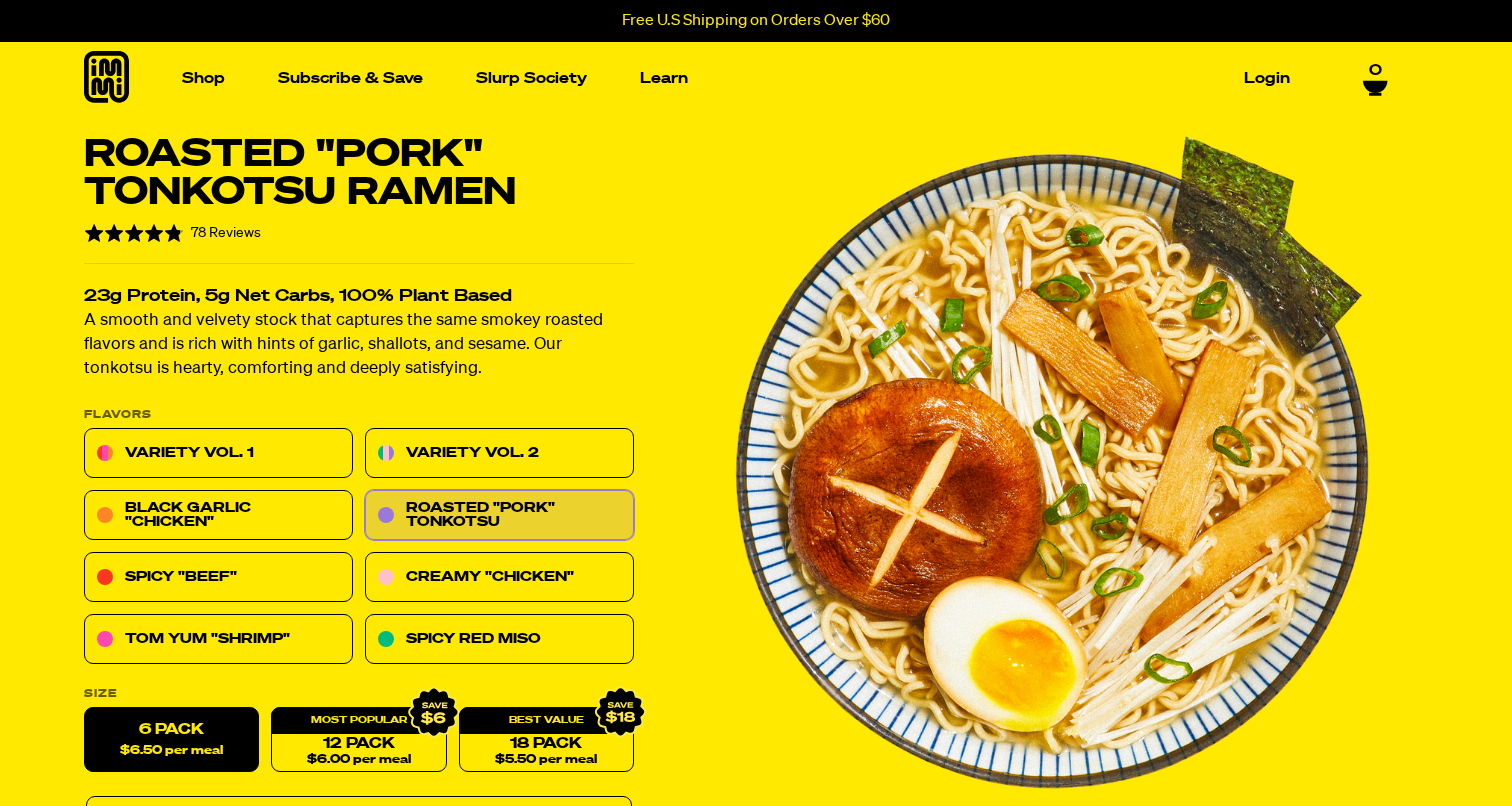 scroll, scrollTop: 0, scrollLeft: 0, axis: both 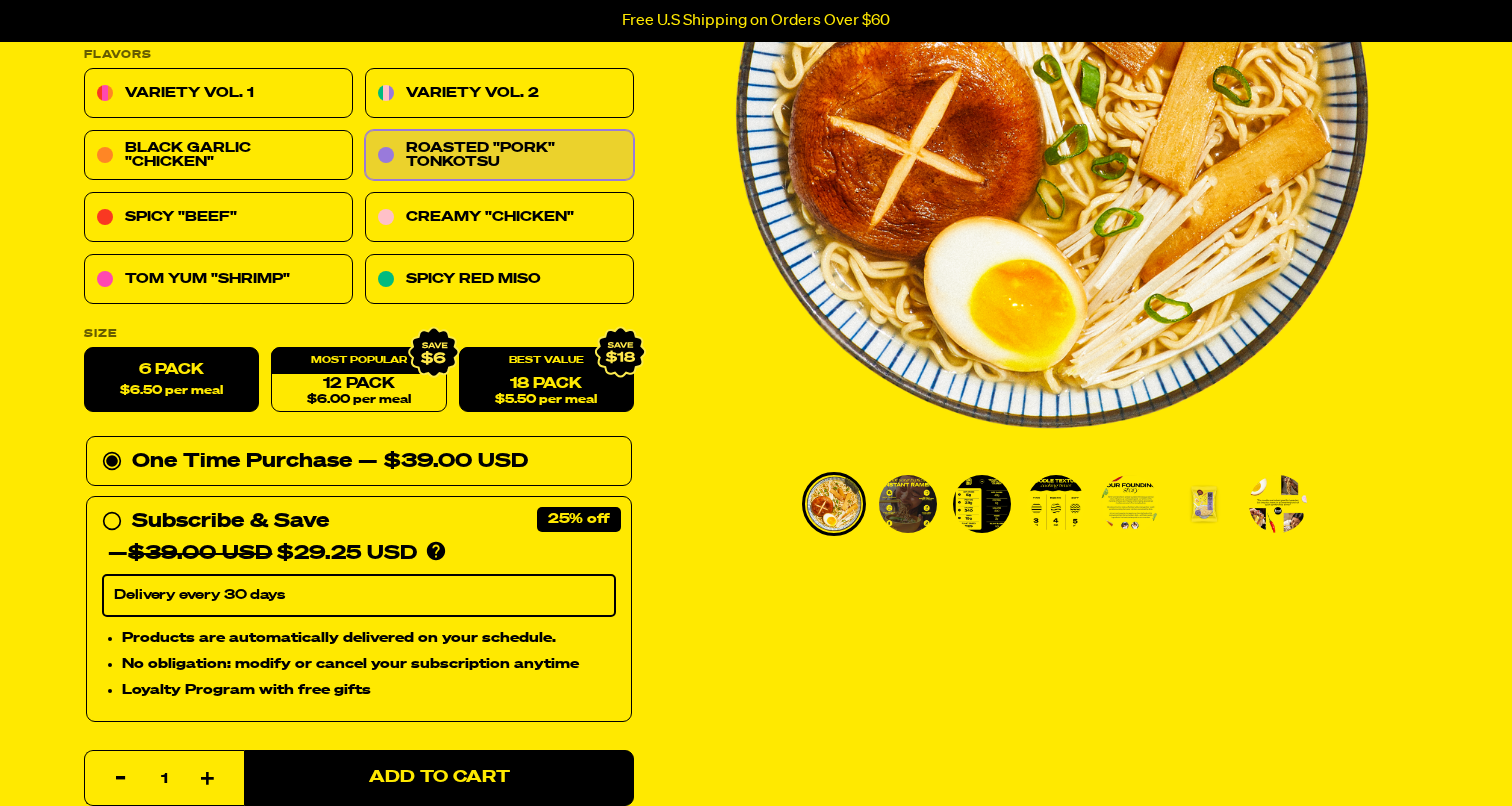 click on "18 Pack
$5.50 per meal" at bounding box center (546, 380) 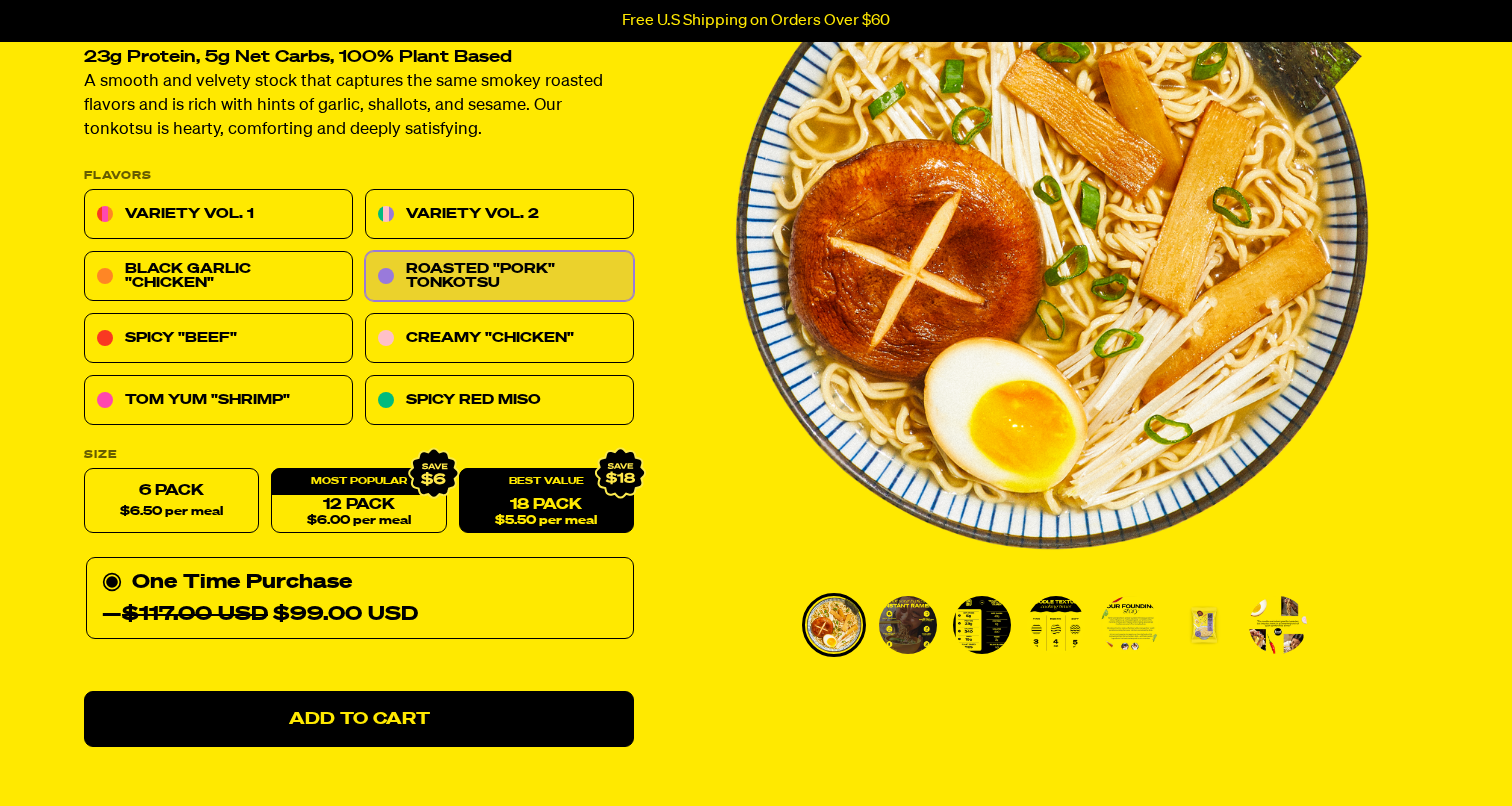 scroll, scrollTop: 234, scrollLeft: 0, axis: vertical 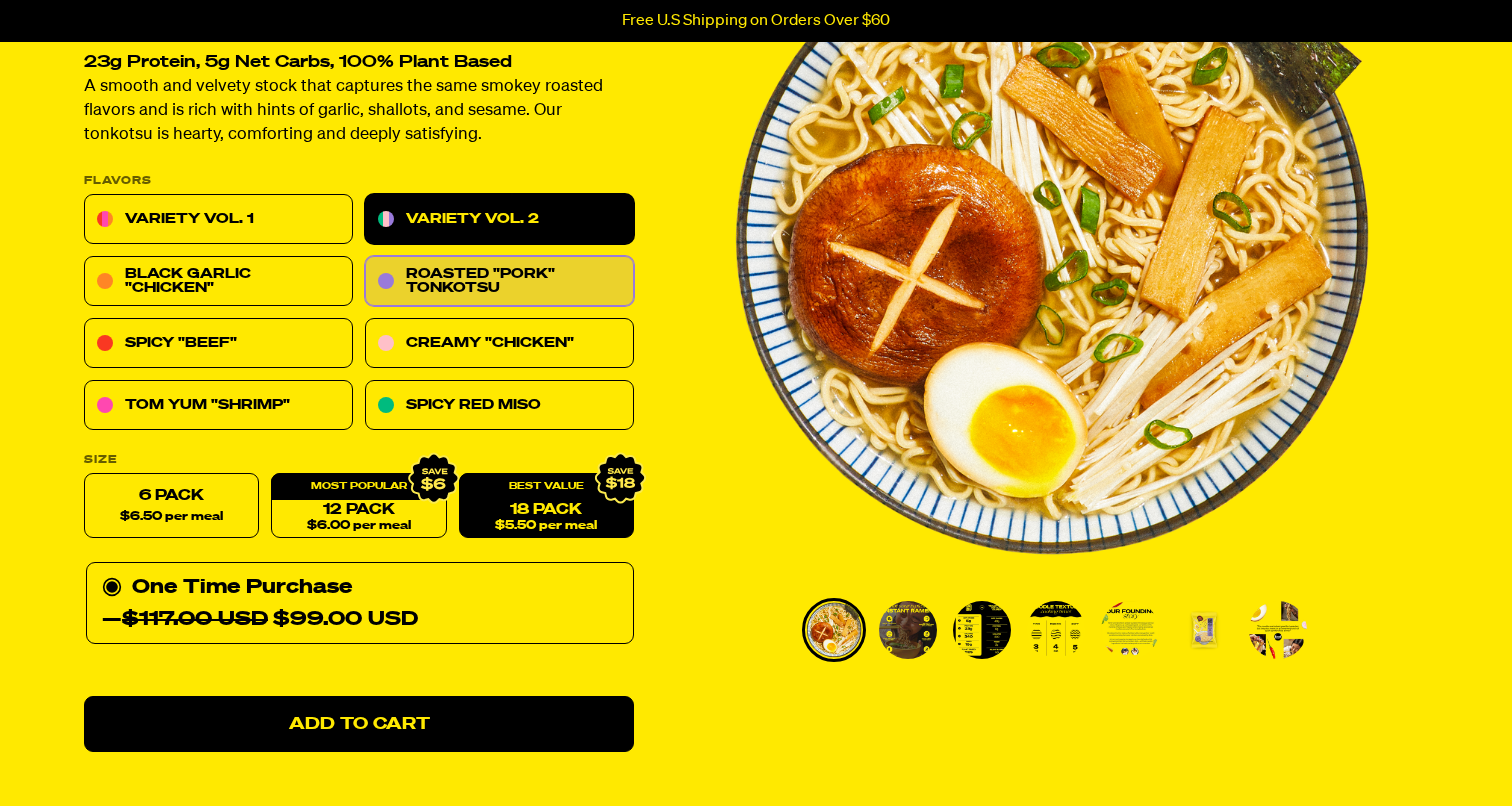 click on "Variety Vol. 2" at bounding box center [499, 220] 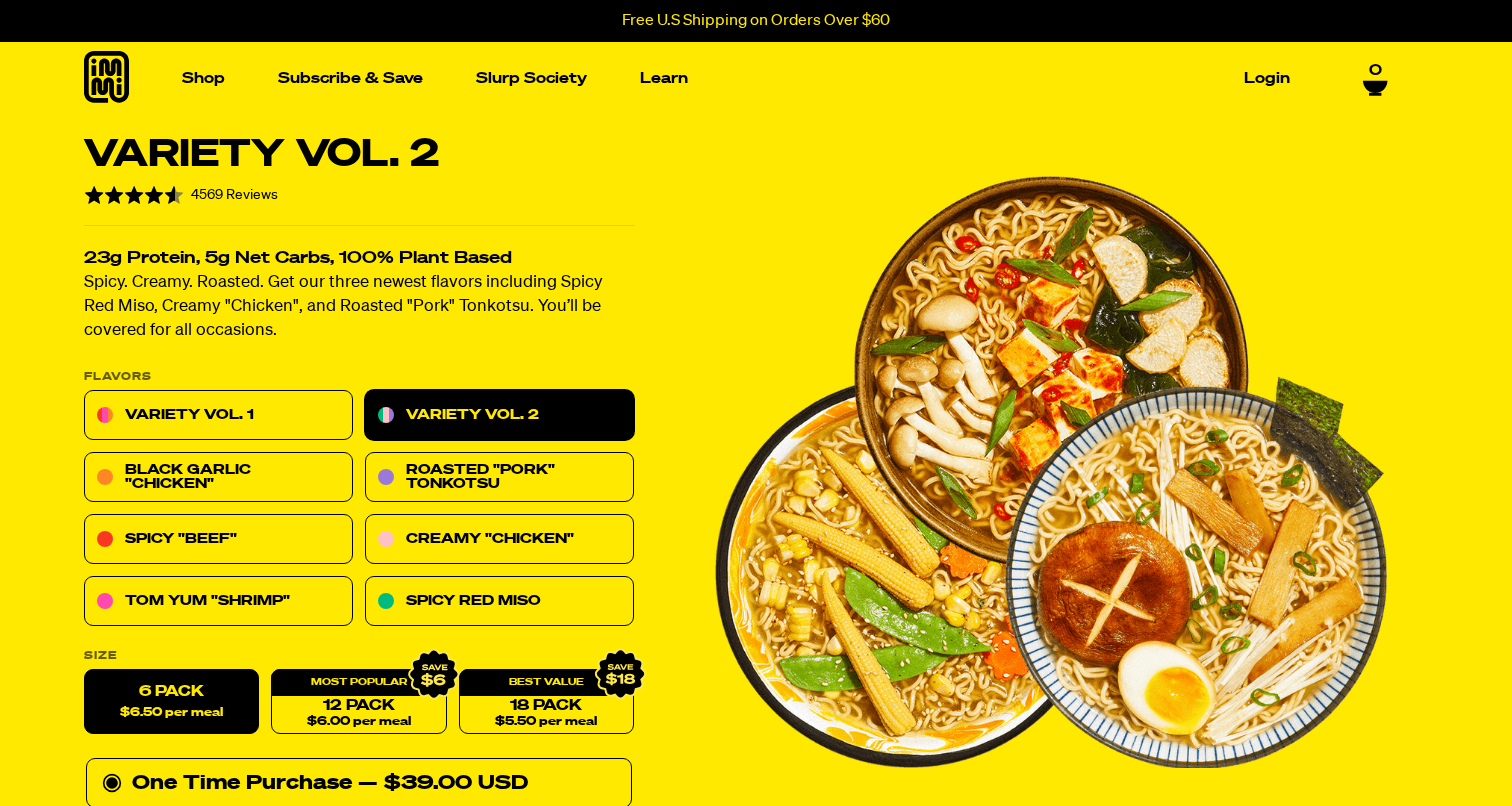 scroll, scrollTop: 41, scrollLeft: 0, axis: vertical 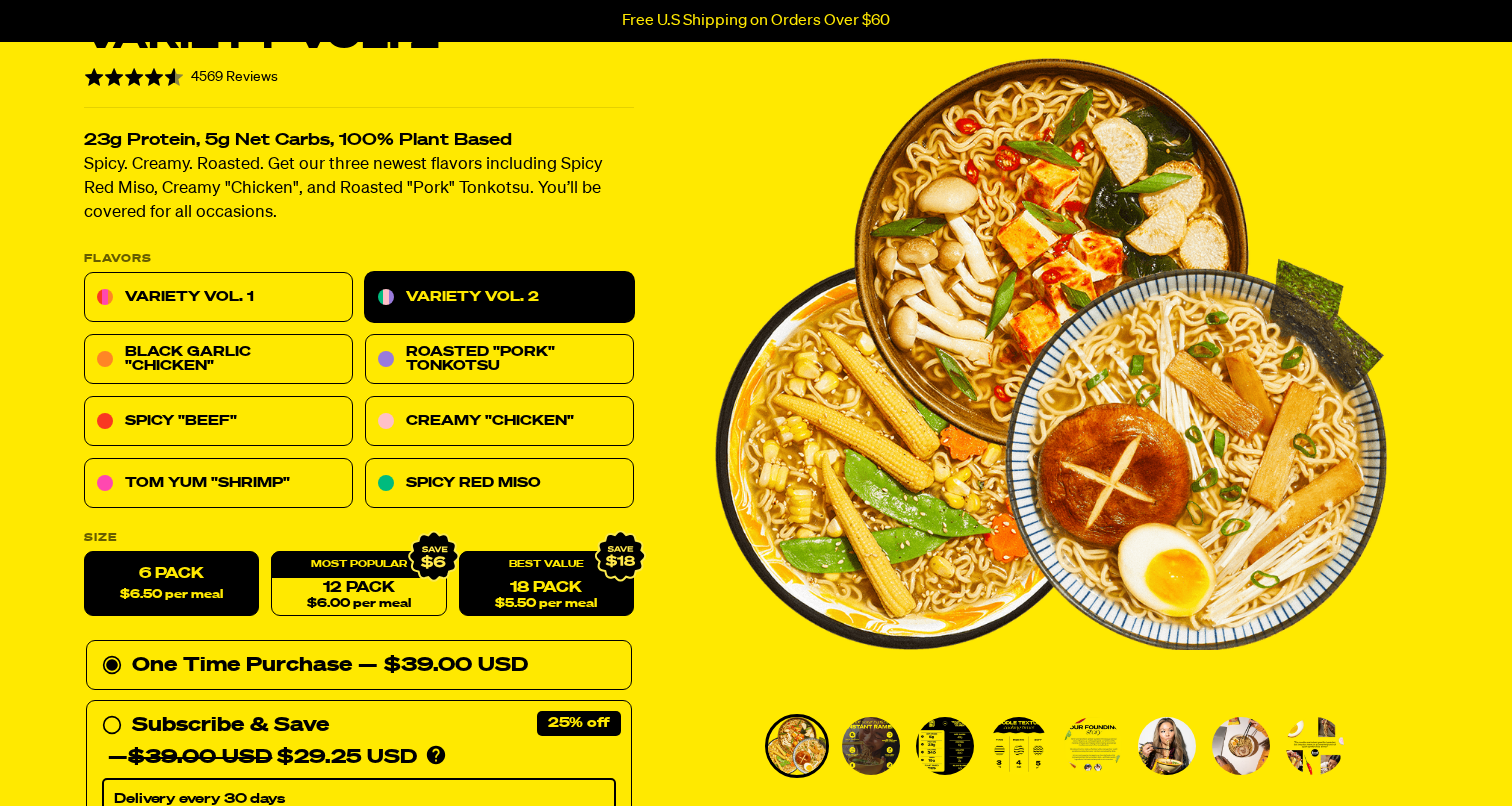 click on "$5.50 per meal" at bounding box center [546, 604] 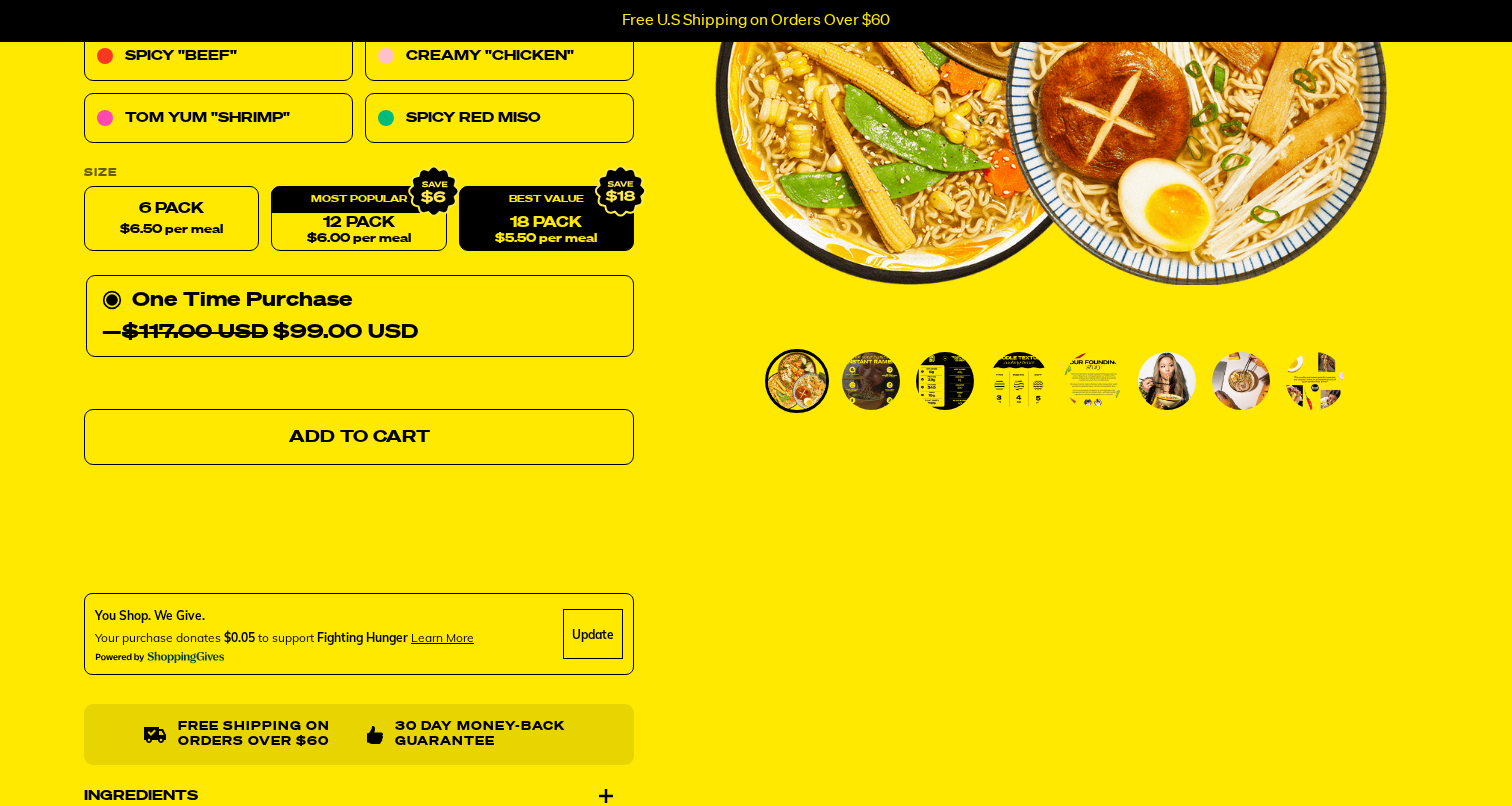 scroll, scrollTop: 531, scrollLeft: 0, axis: vertical 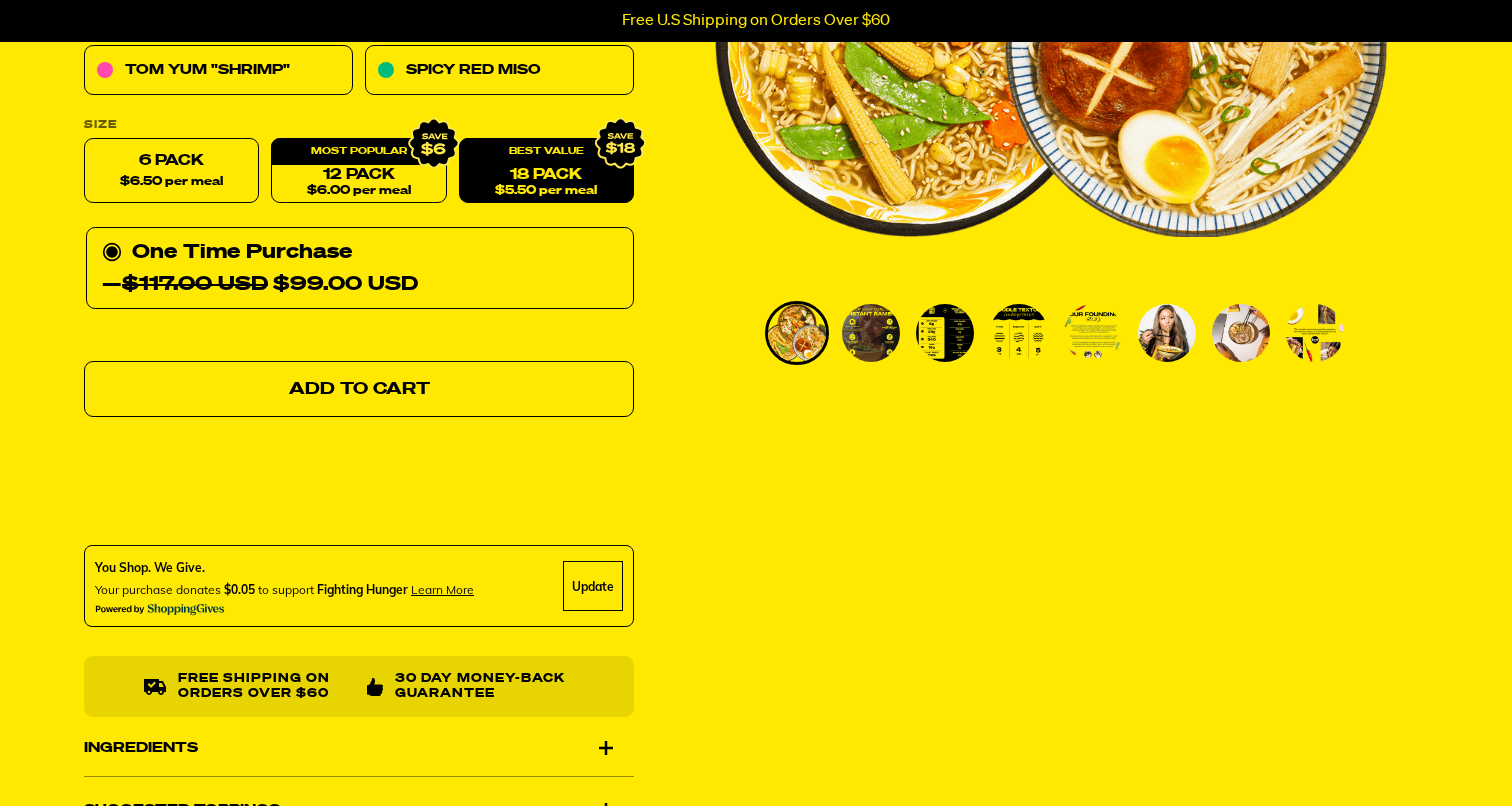 click on "Add to Cart" at bounding box center [359, 389] 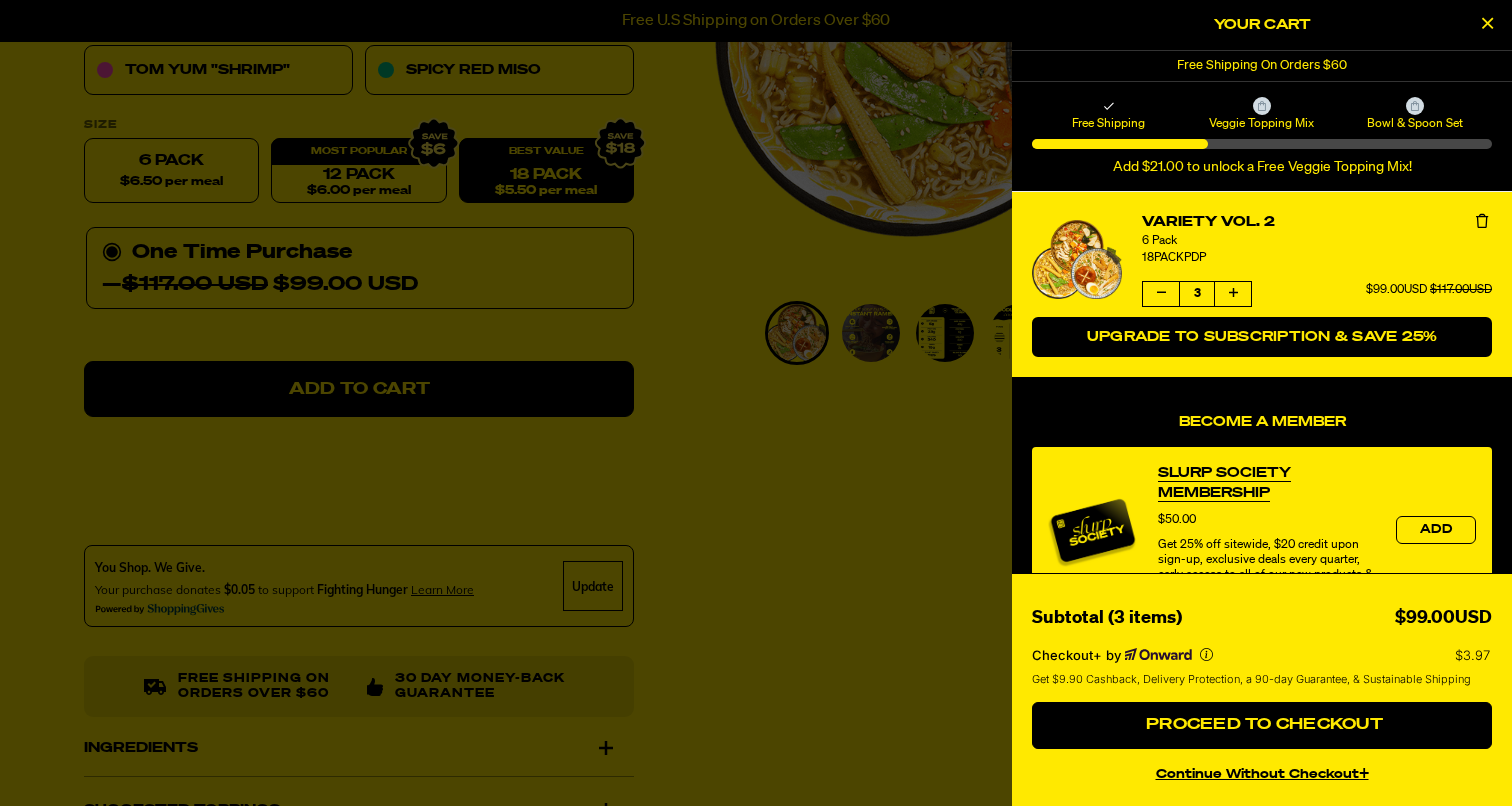 click on "Upgrade to Subscription & Save 25%" at bounding box center [1262, 337] 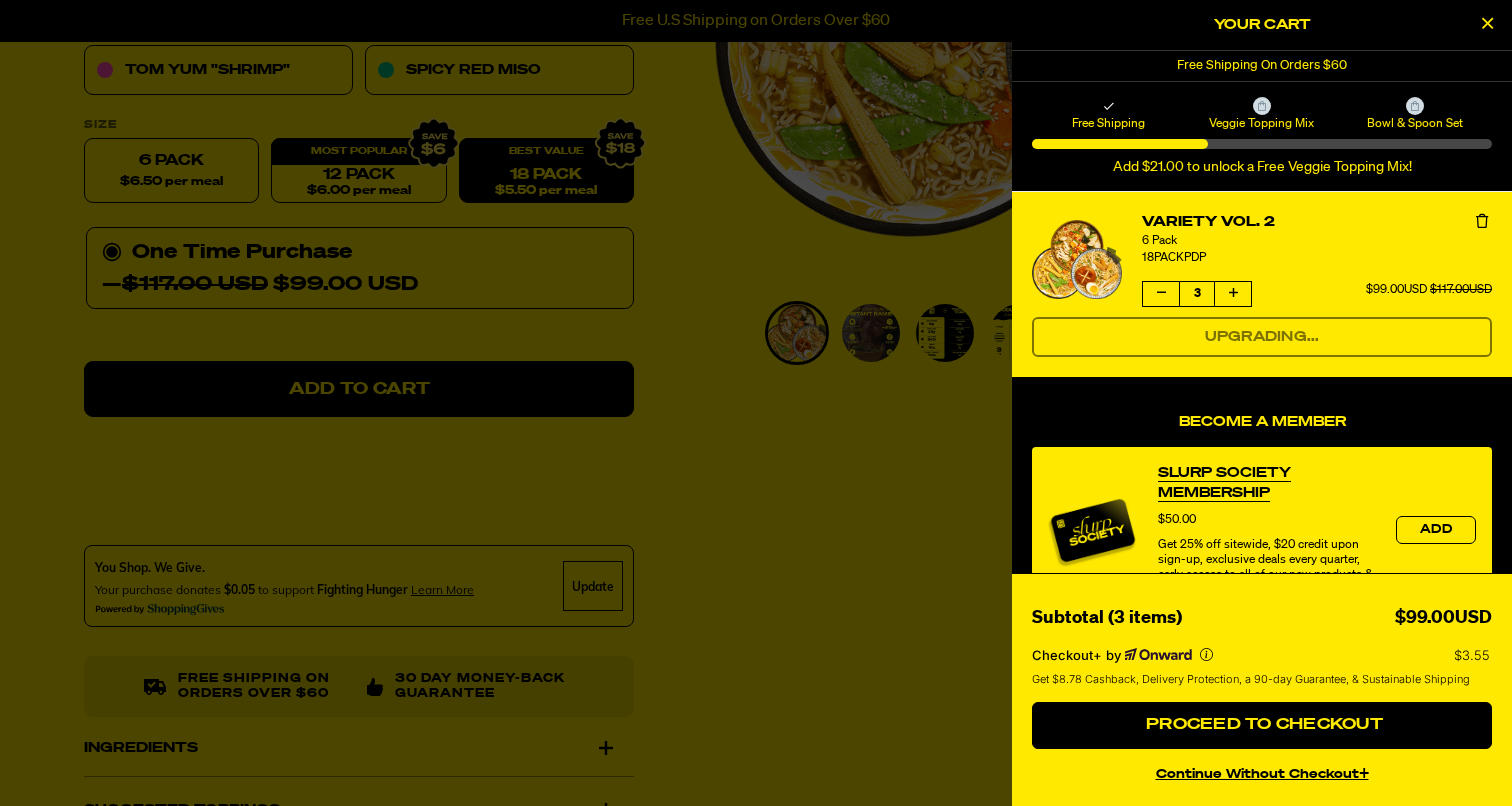 select on "Every 30 Days" 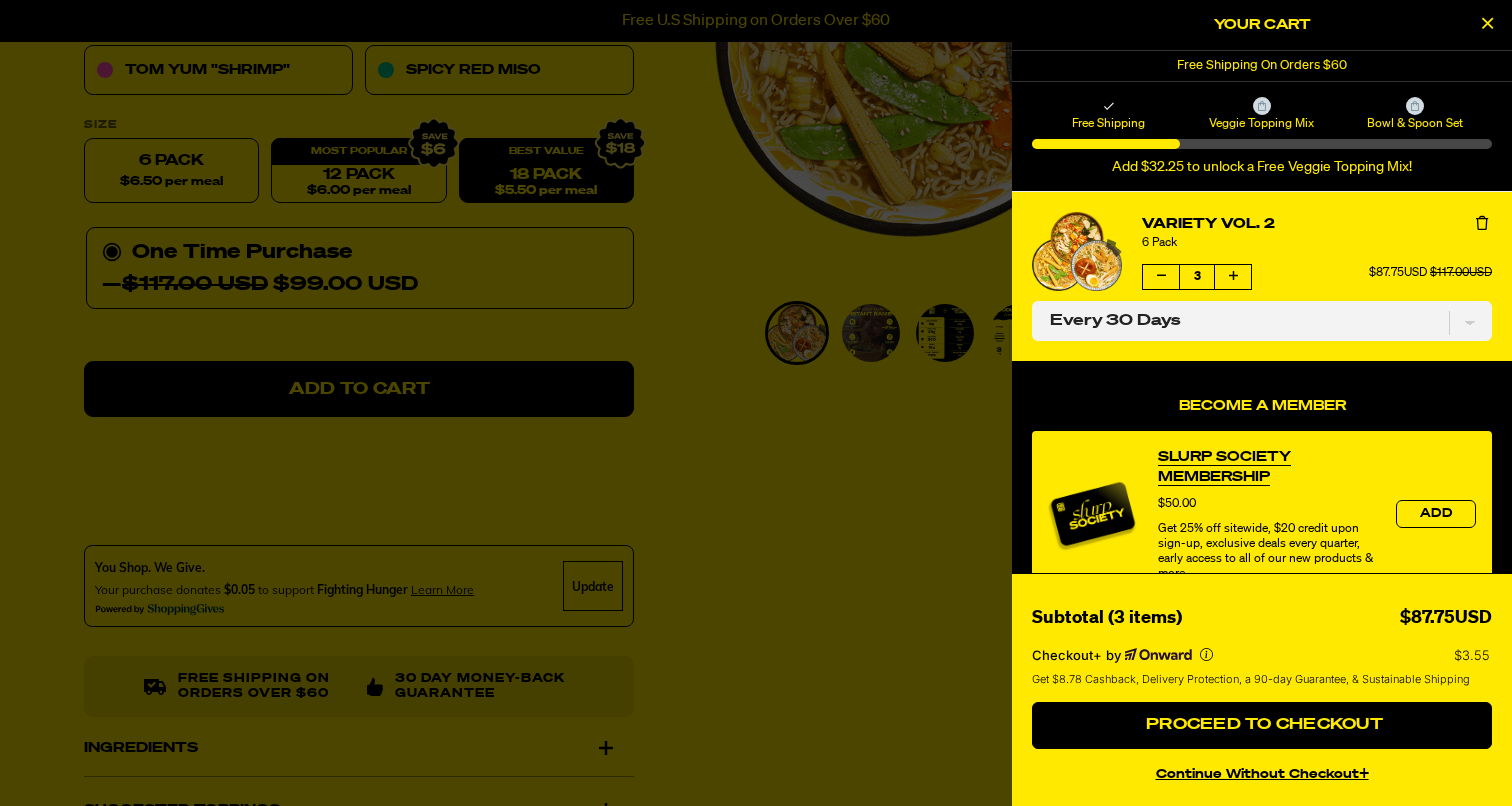 click at bounding box center (756, 403) 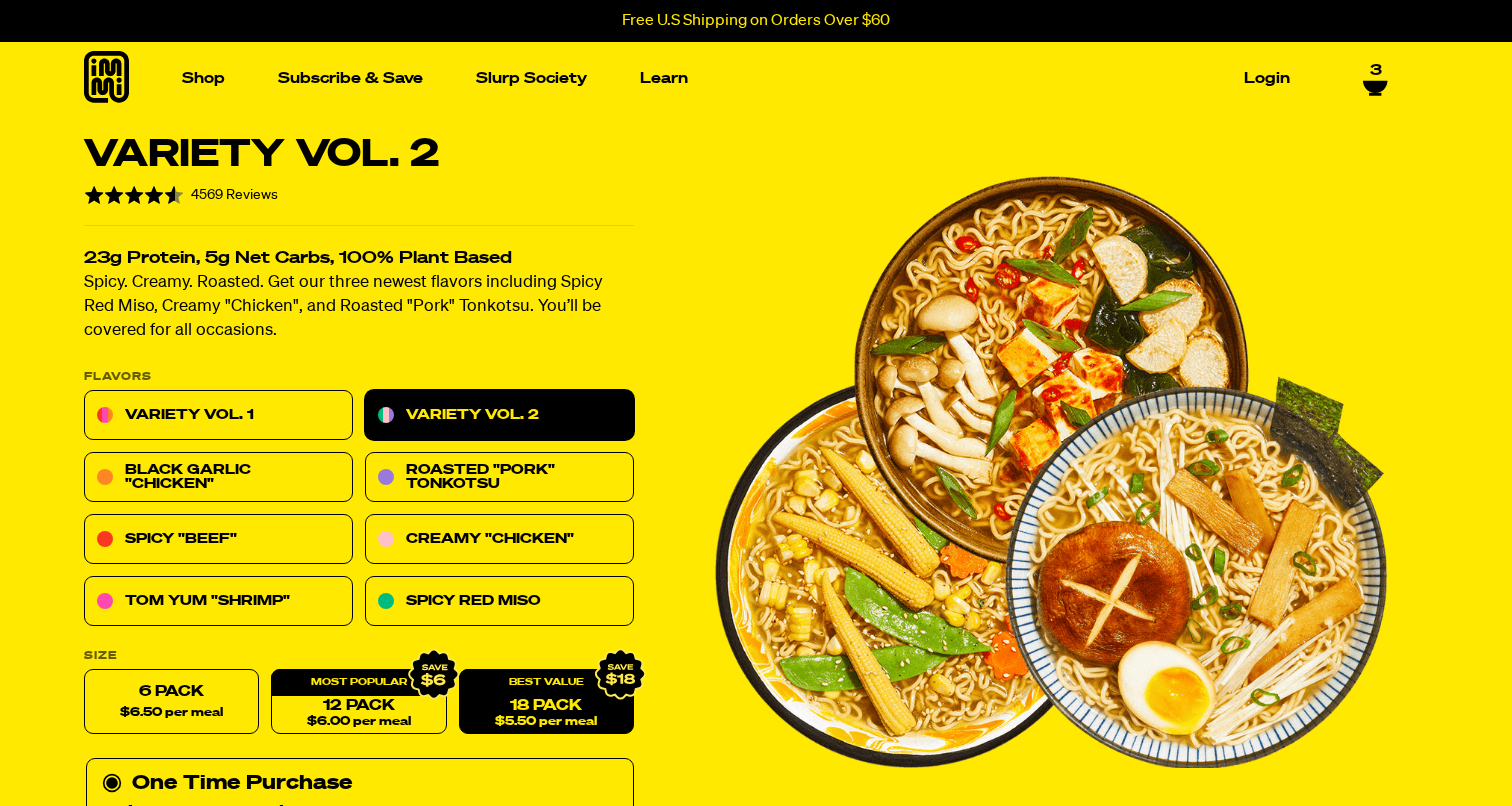 scroll, scrollTop: 0, scrollLeft: 0, axis: both 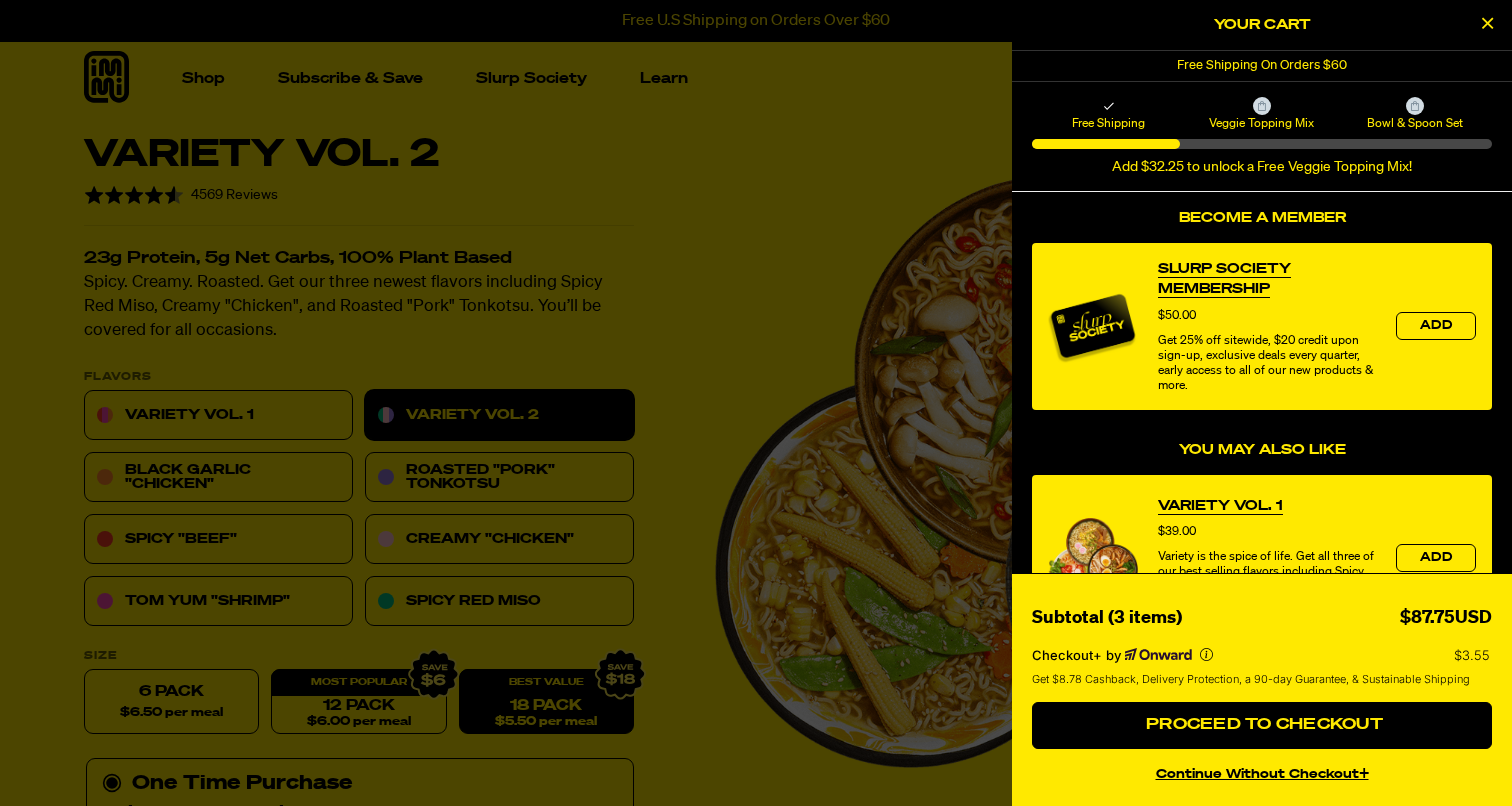 click on "Slurp Society Membership" at bounding box center (1267, 279) 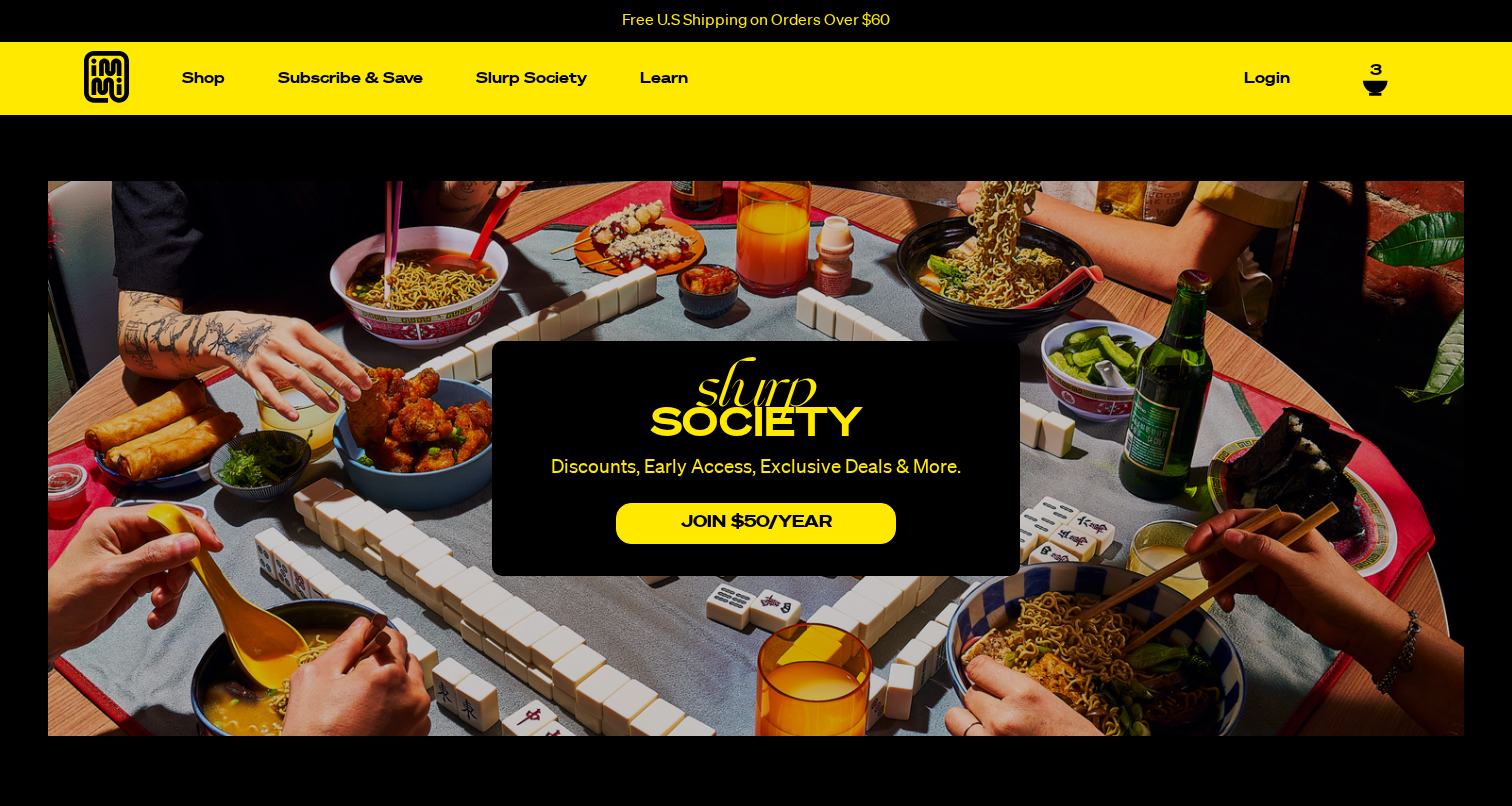 select on "Every 30 Days" 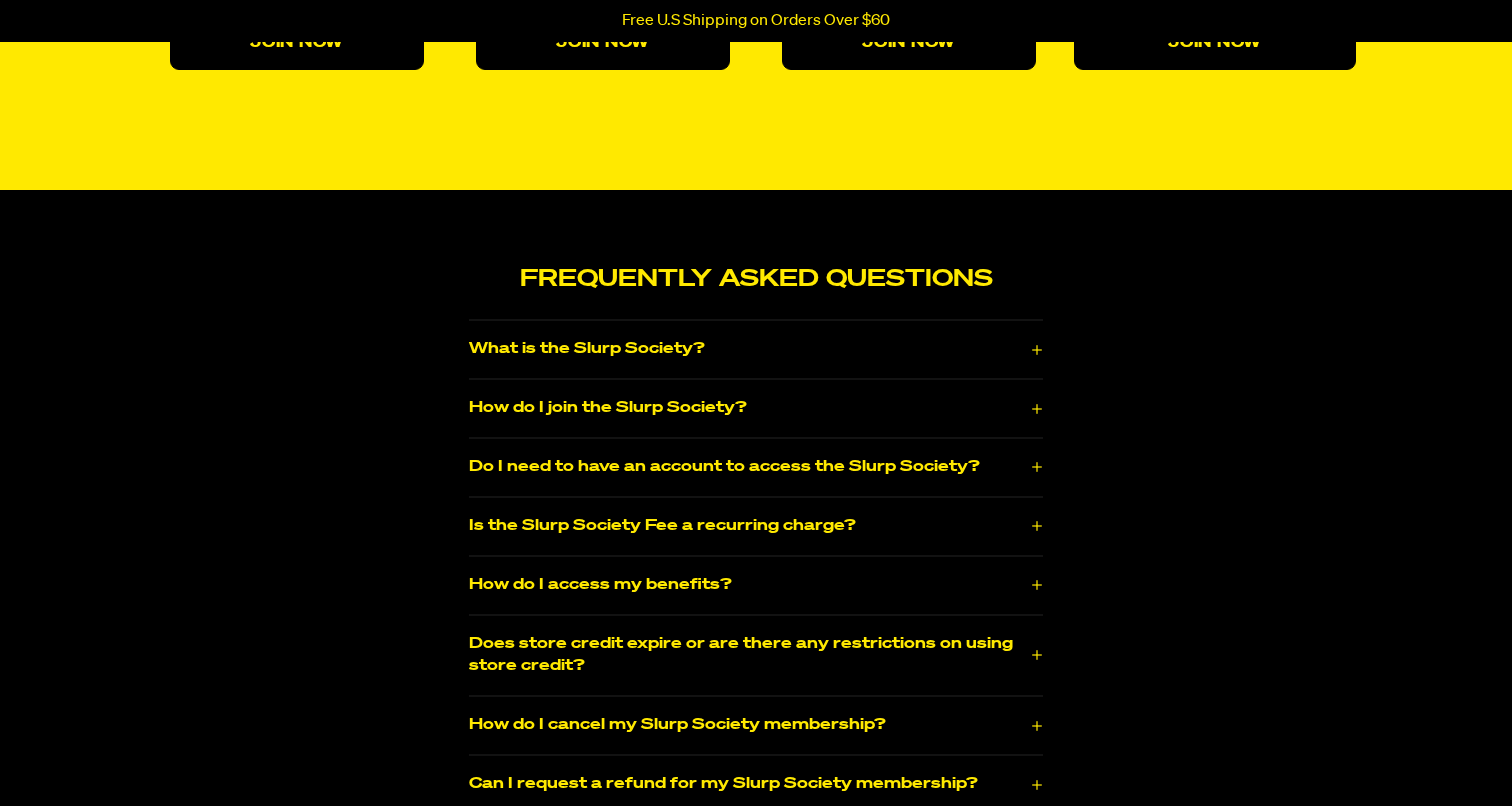 scroll, scrollTop: 2714, scrollLeft: 0, axis: vertical 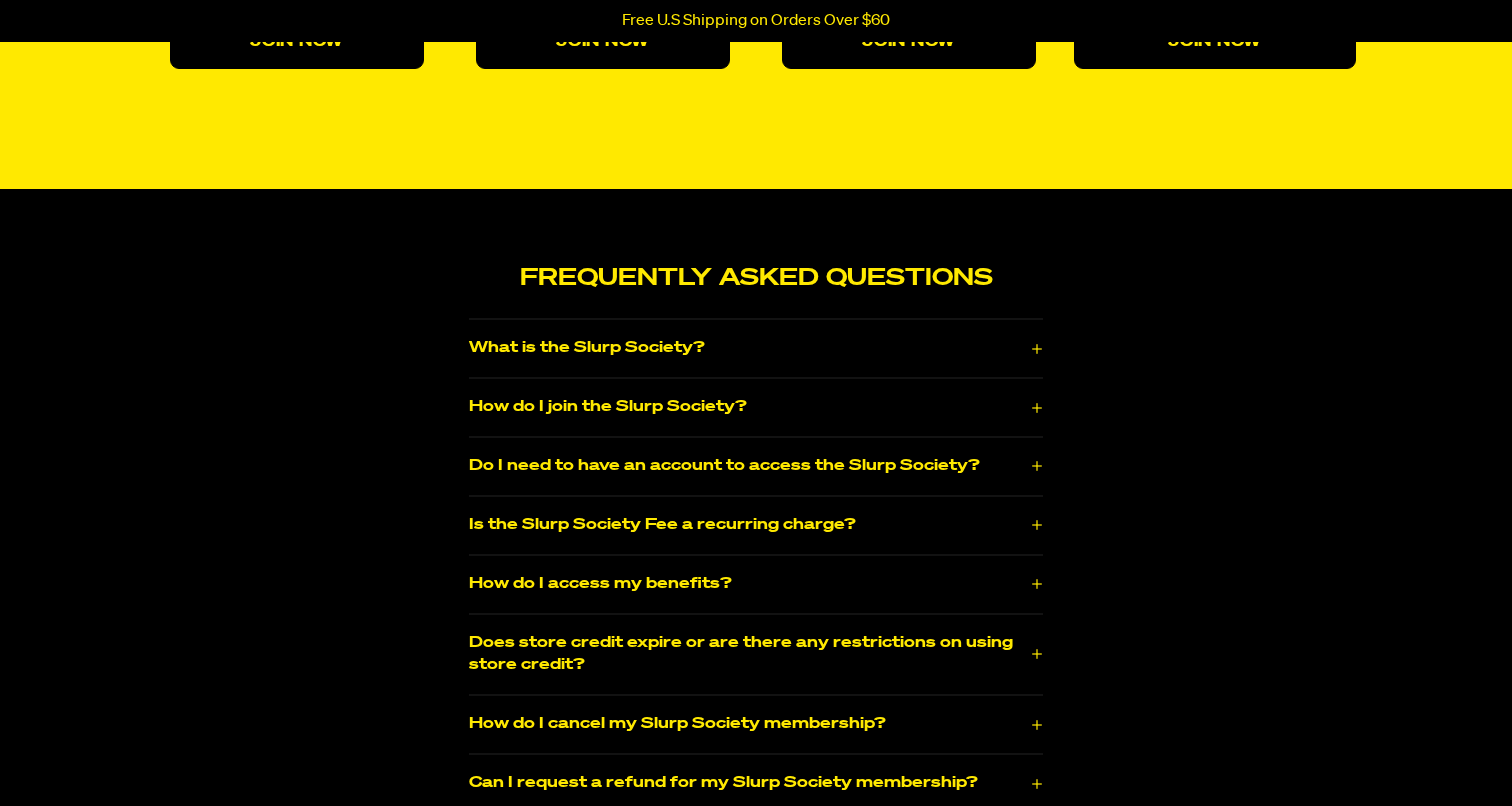 click on "What is the Slurp Society?" at bounding box center [756, 348] 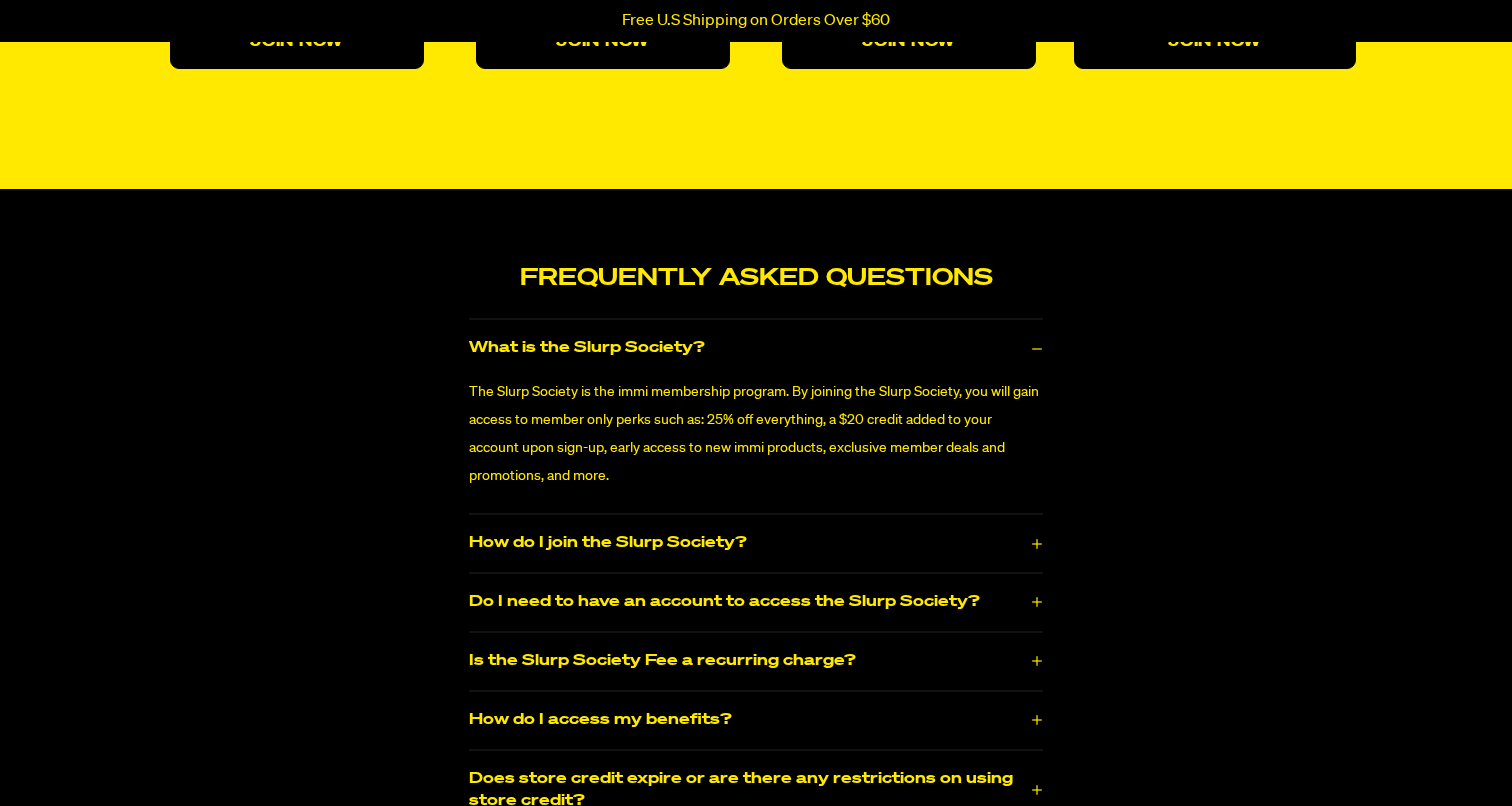 click on "What is the Slurp Society?" at bounding box center [756, 348] 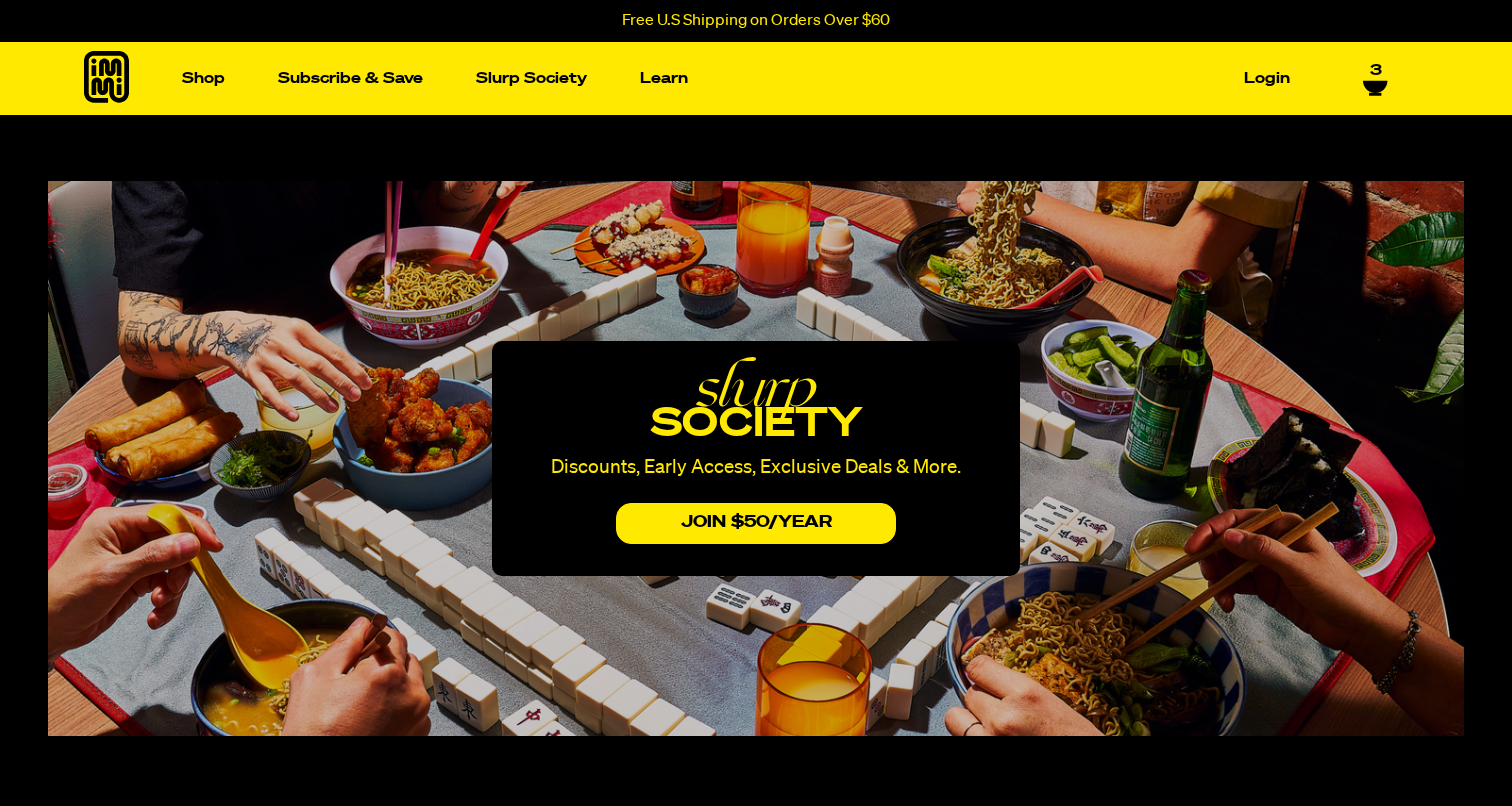 scroll, scrollTop: 0, scrollLeft: 0, axis: both 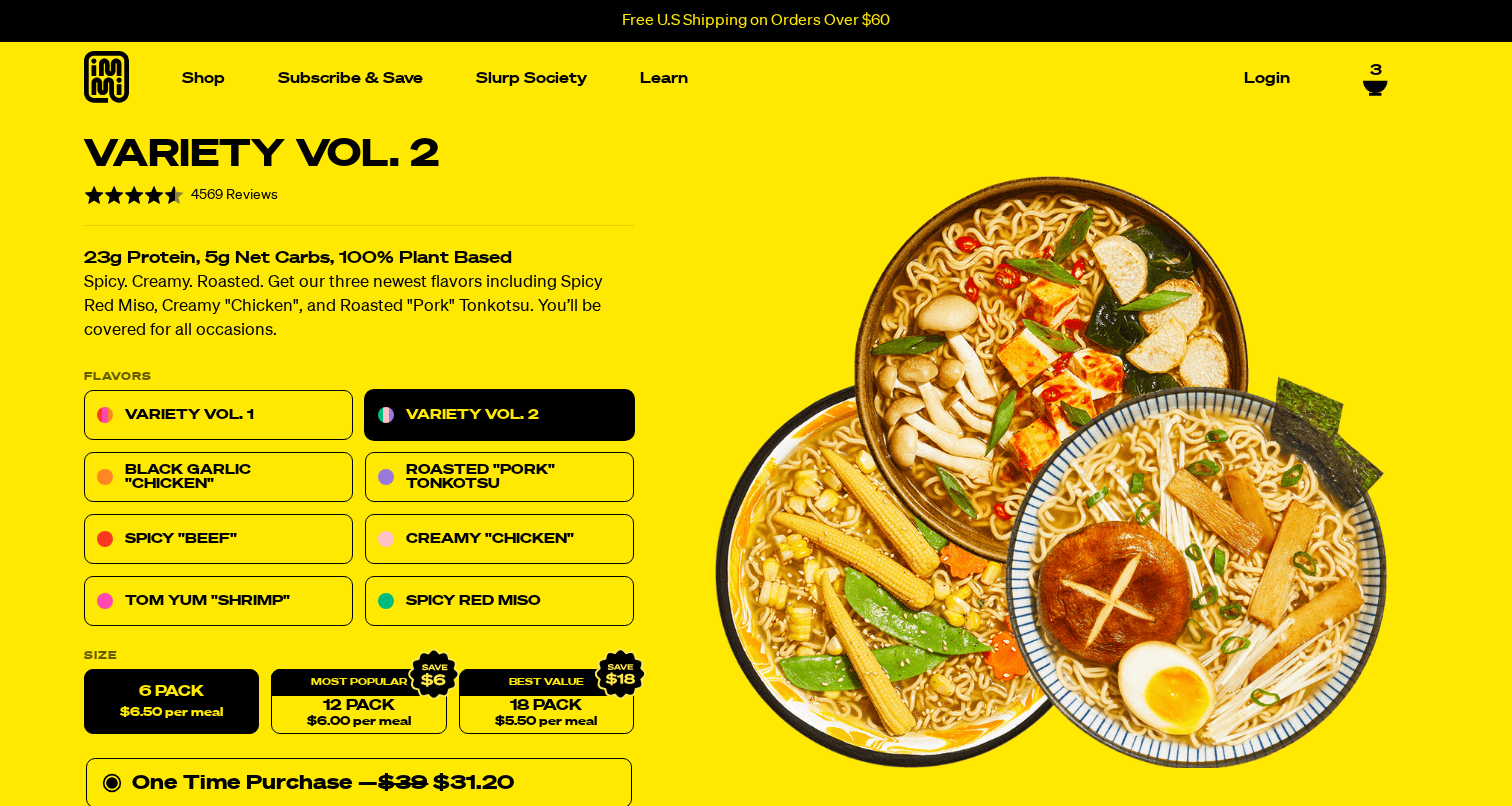 select 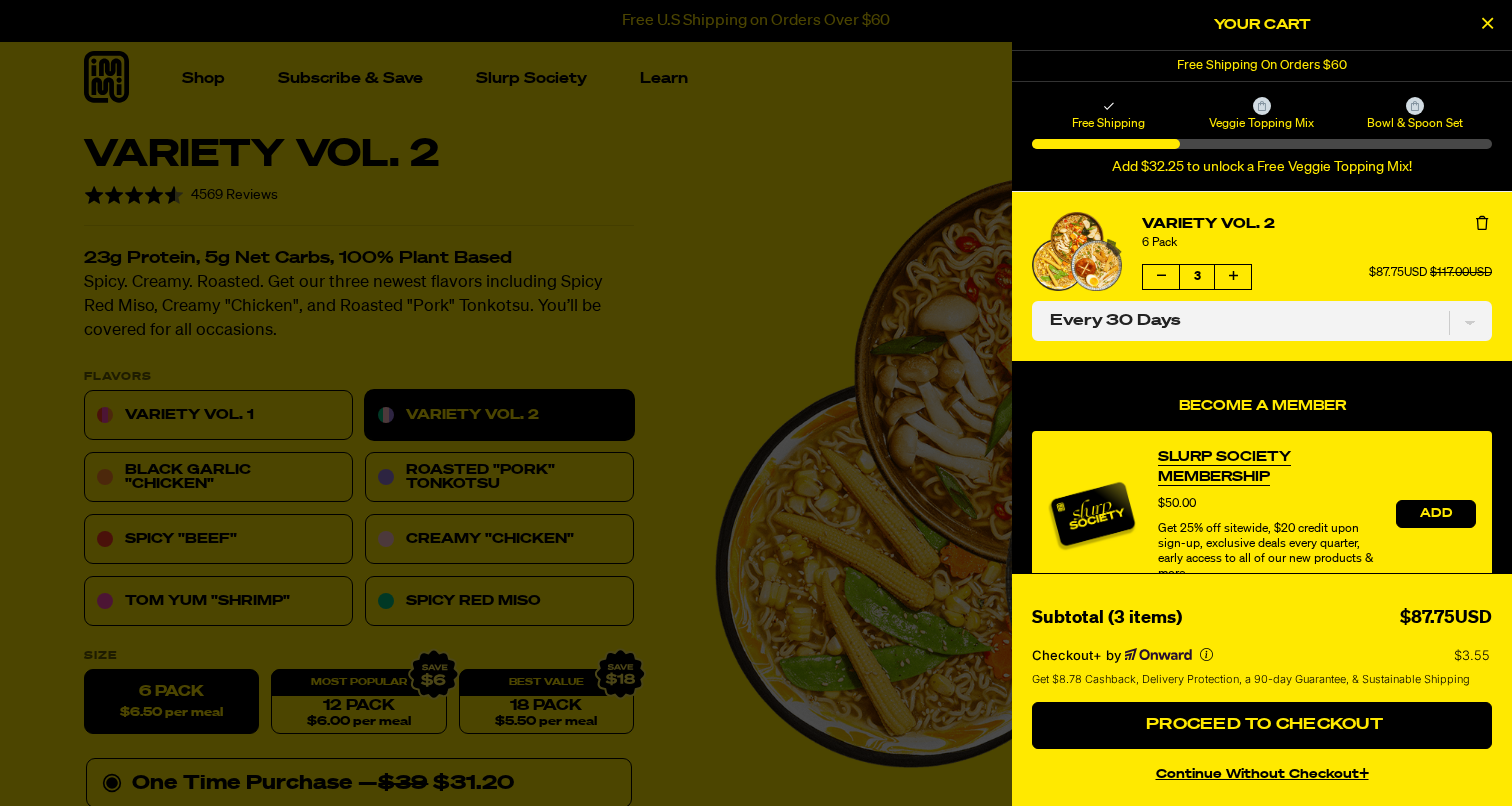 click on "Add" at bounding box center (1436, 514) 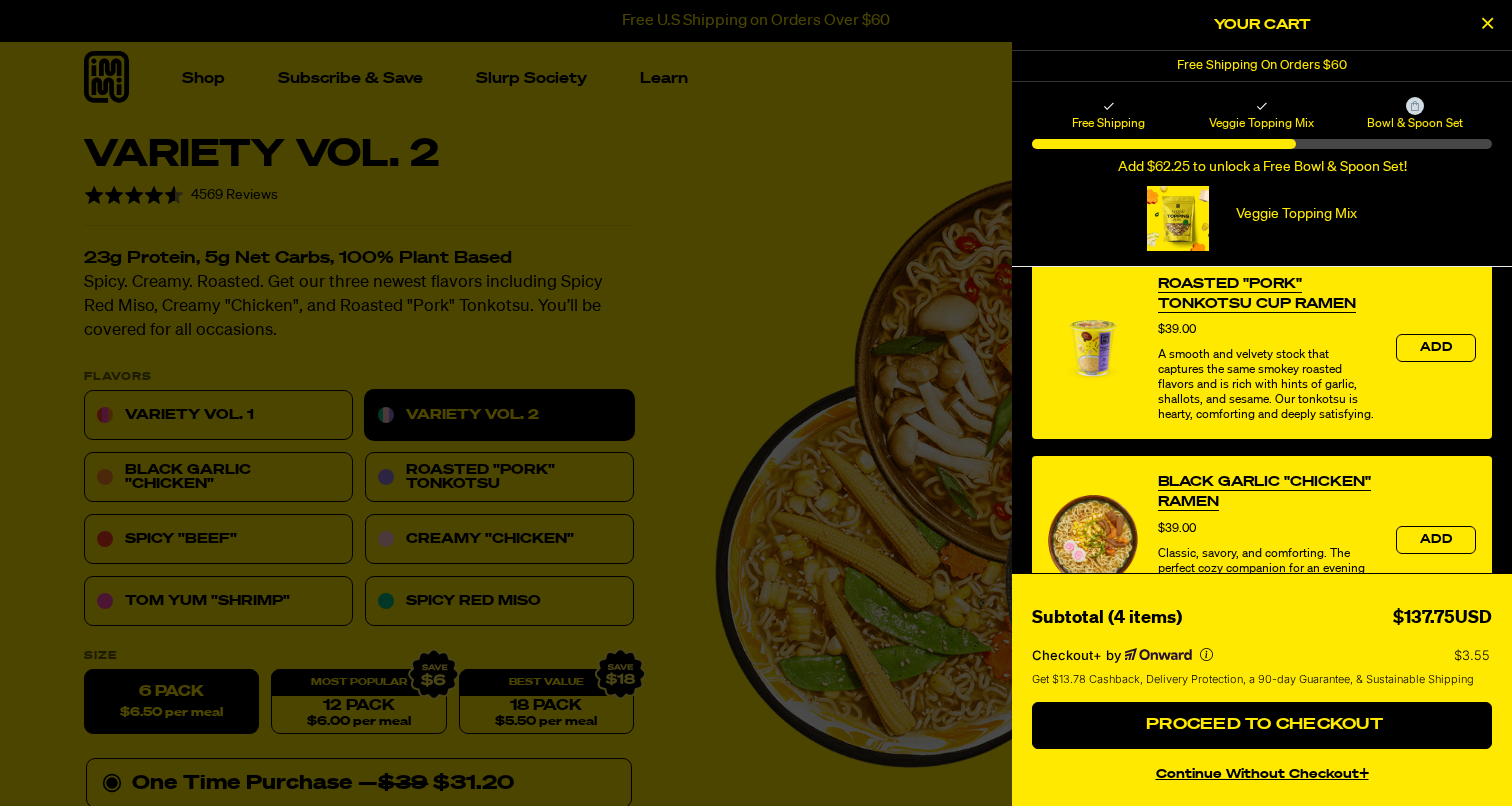 scroll, scrollTop: 780, scrollLeft: 0, axis: vertical 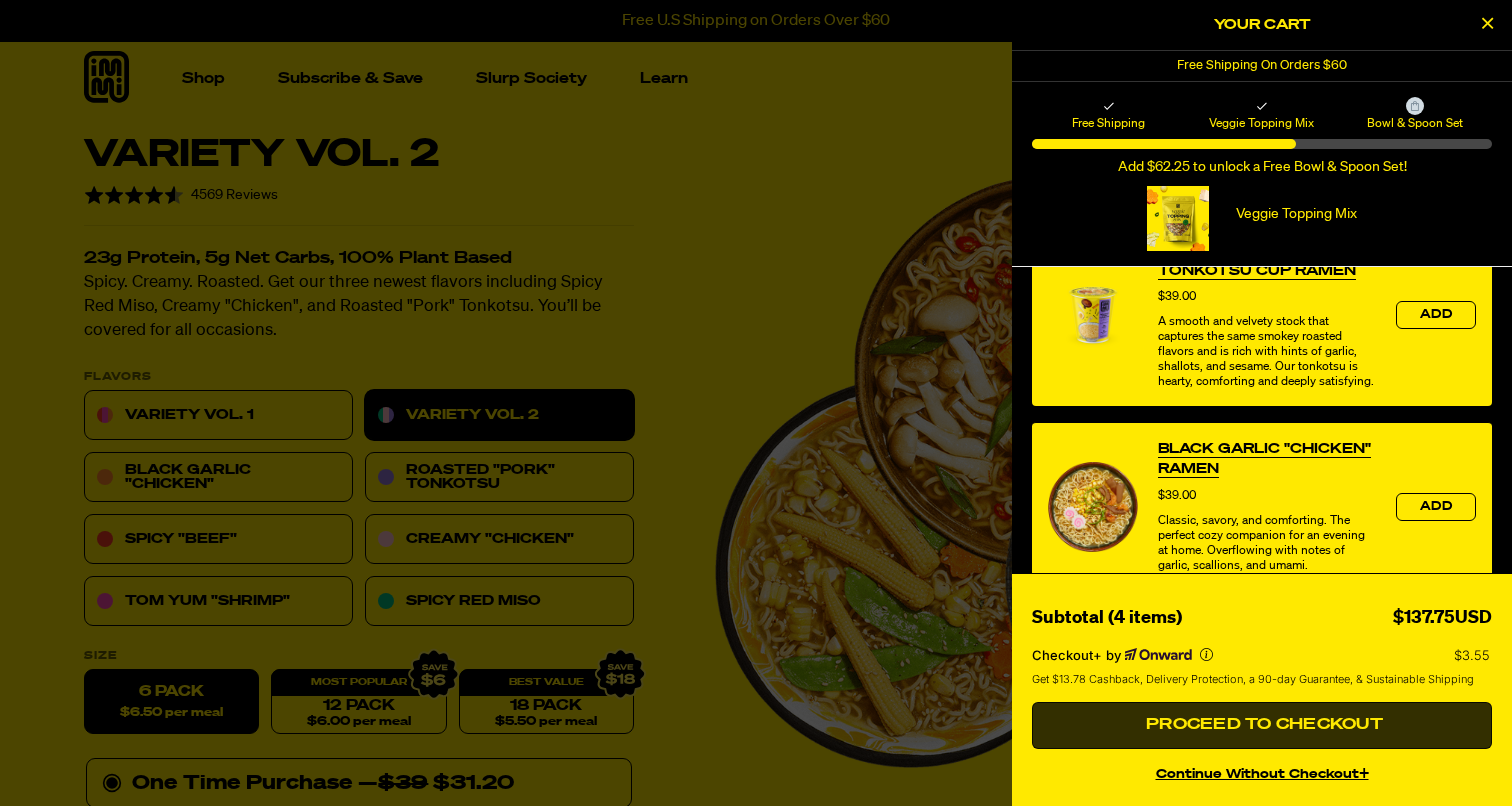 click on "Proceed to Checkout" at bounding box center [1262, 725] 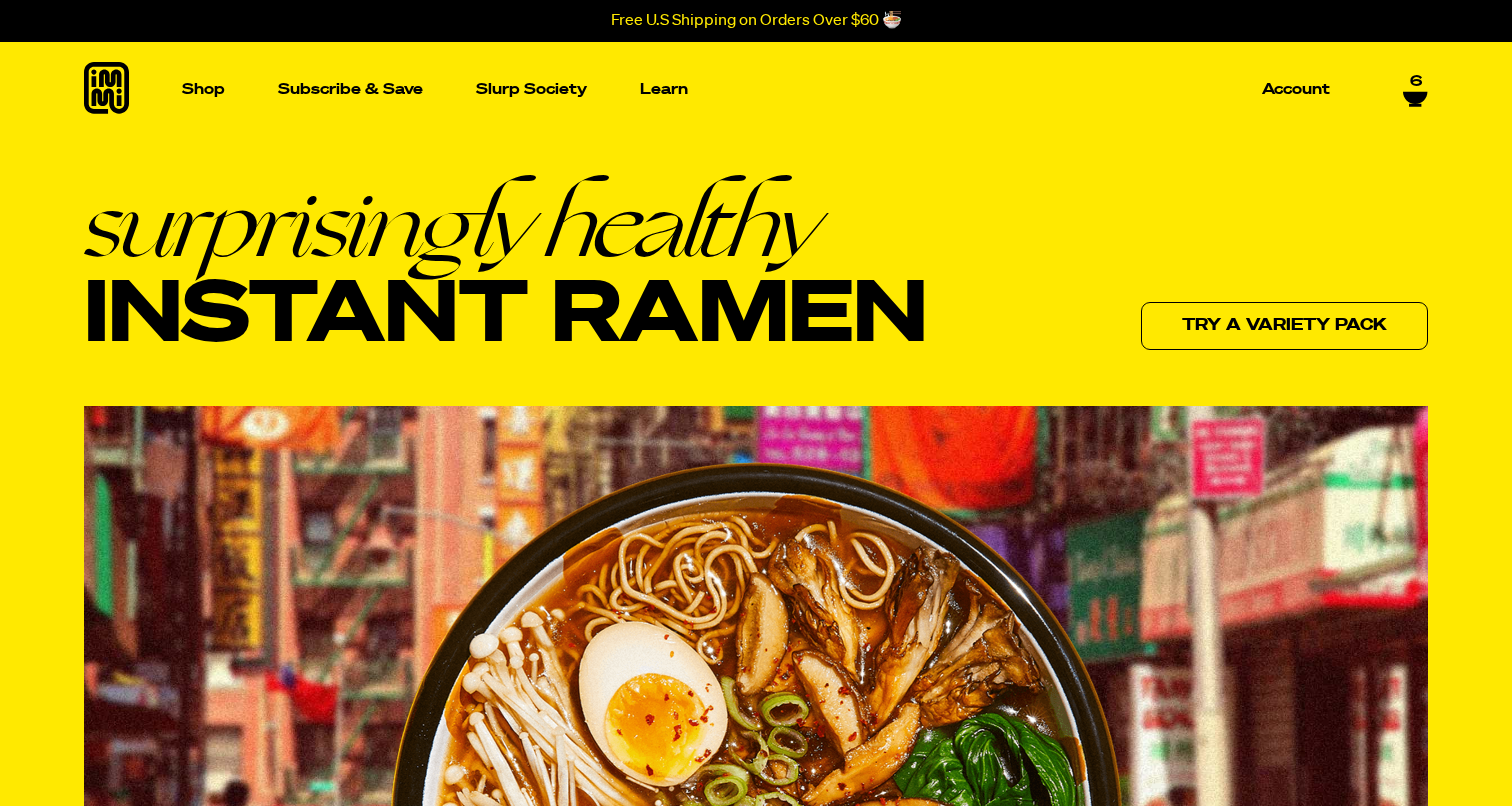 scroll, scrollTop: 0, scrollLeft: 0, axis: both 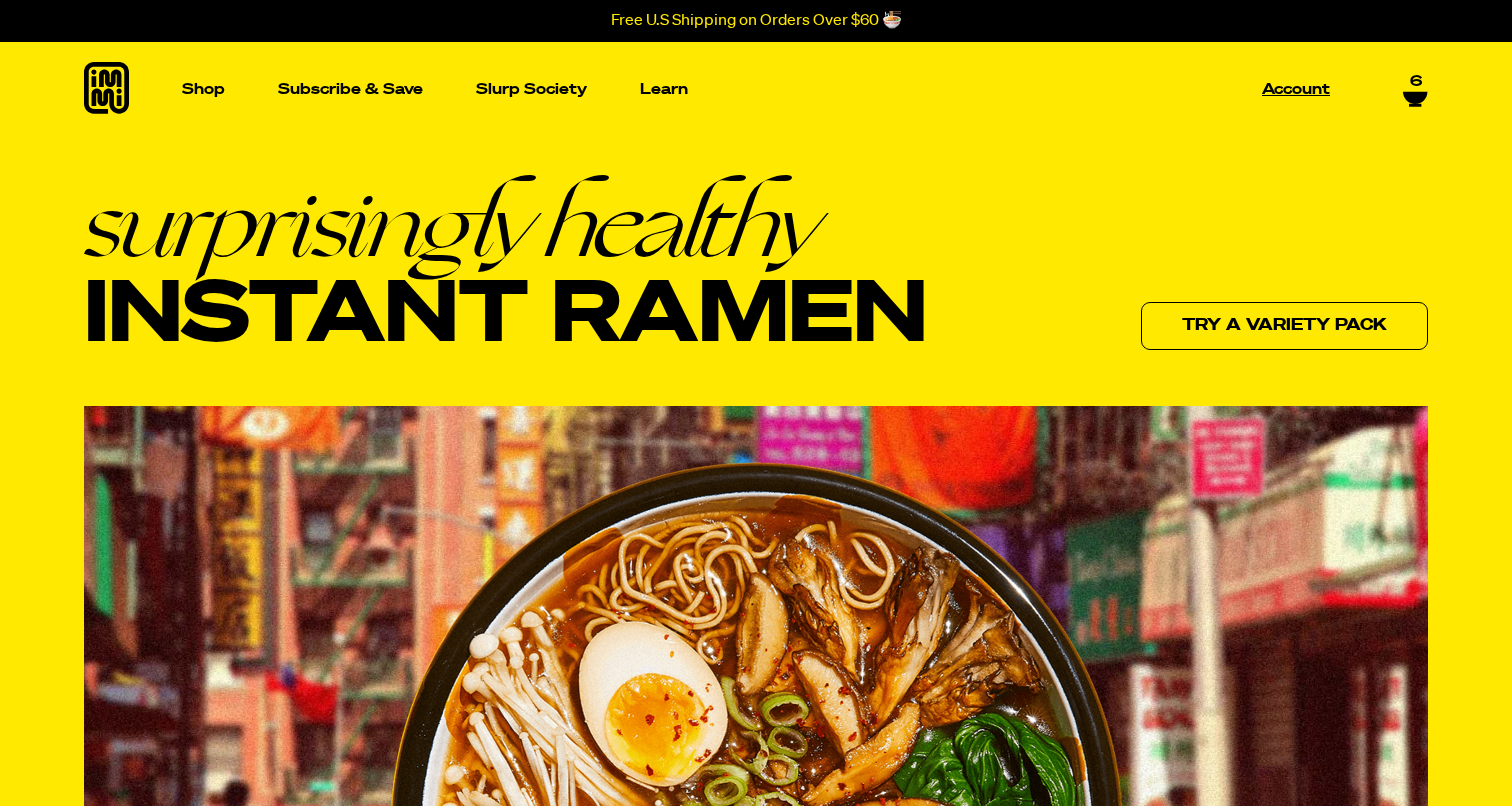 click on "Account" at bounding box center [1296, 89] 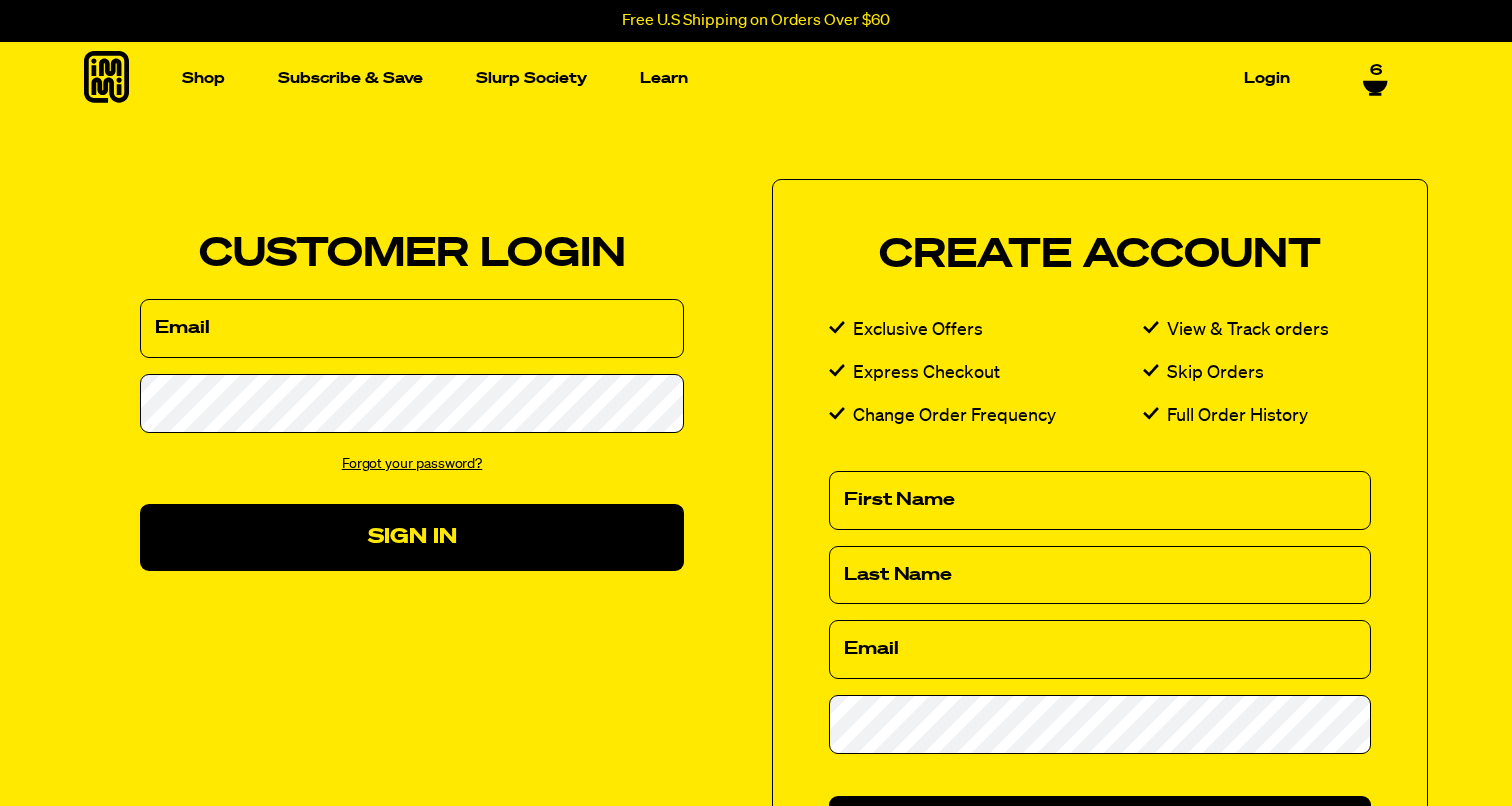 scroll, scrollTop: 0, scrollLeft: 0, axis: both 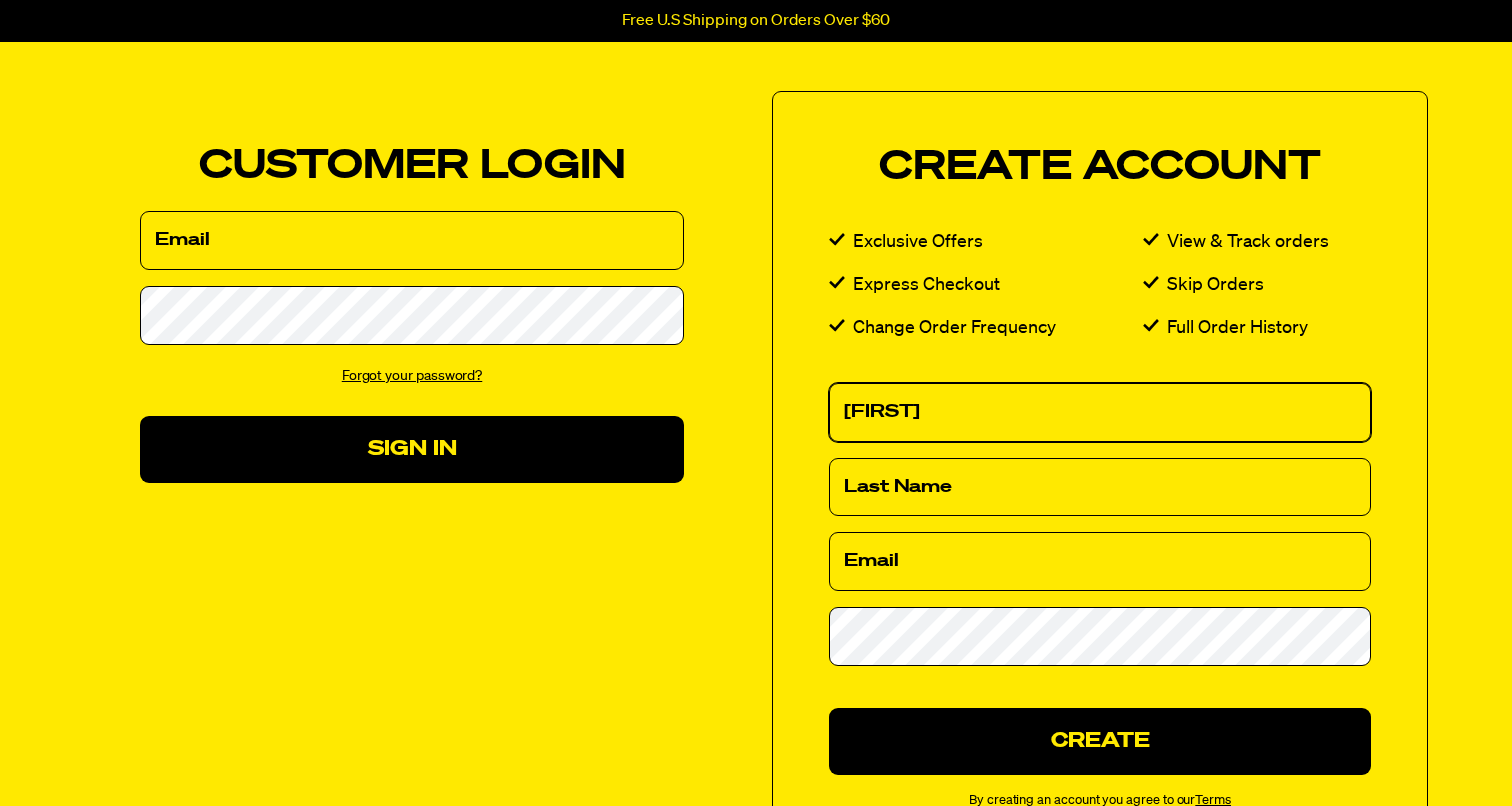 type on "Nathaniel" 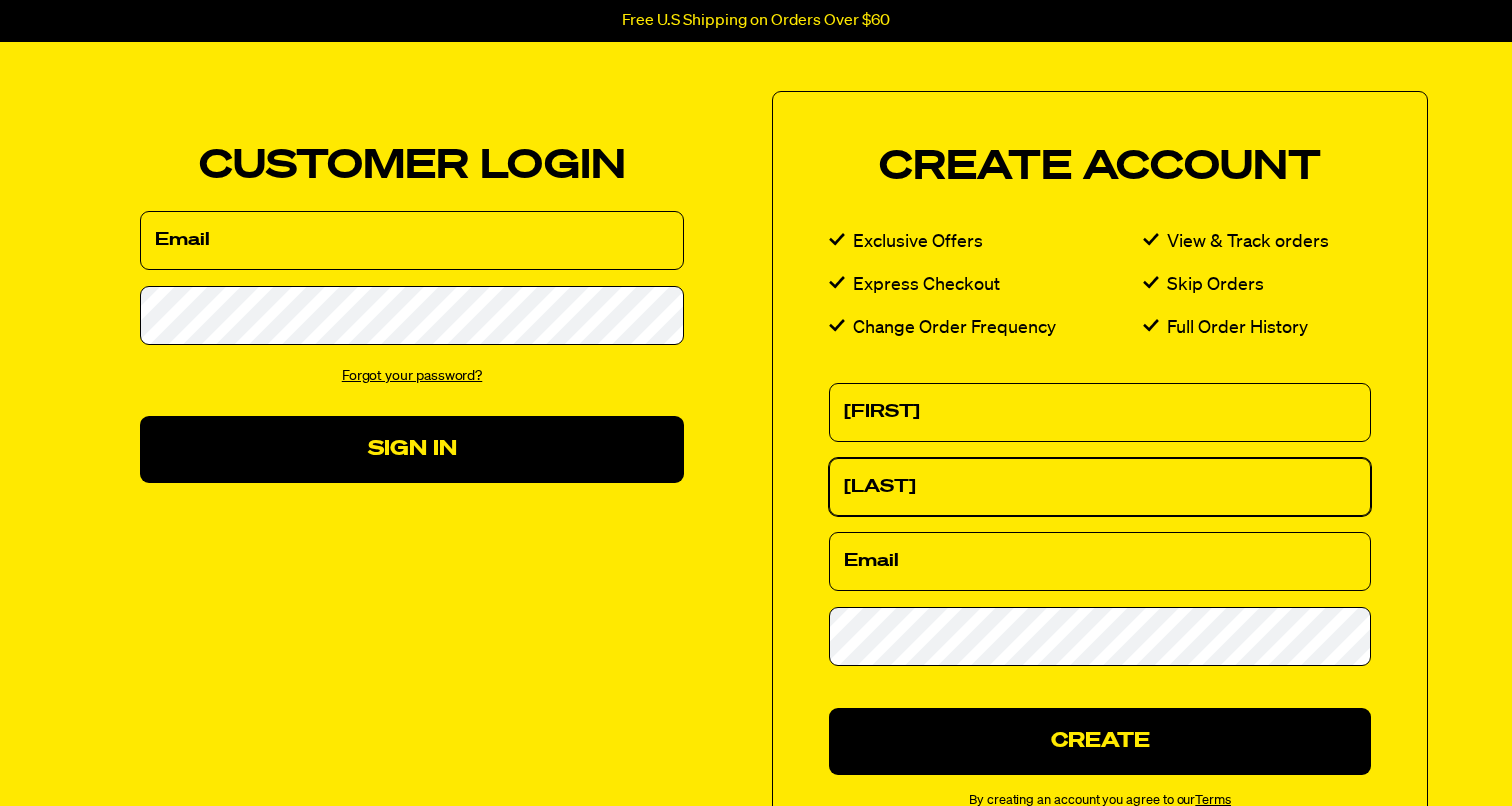 type on "Sugijanto" 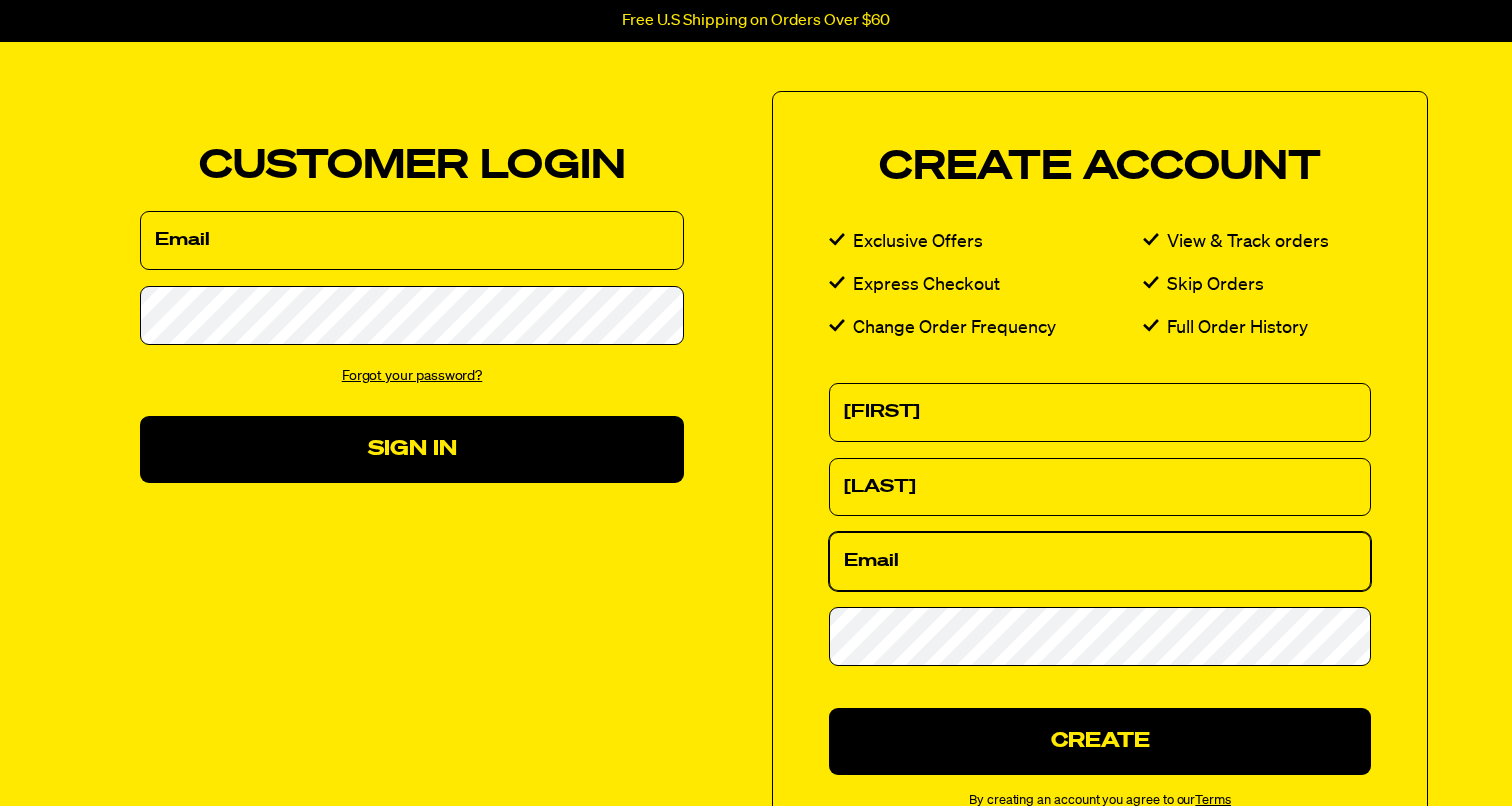 type on "[EMAIL]" 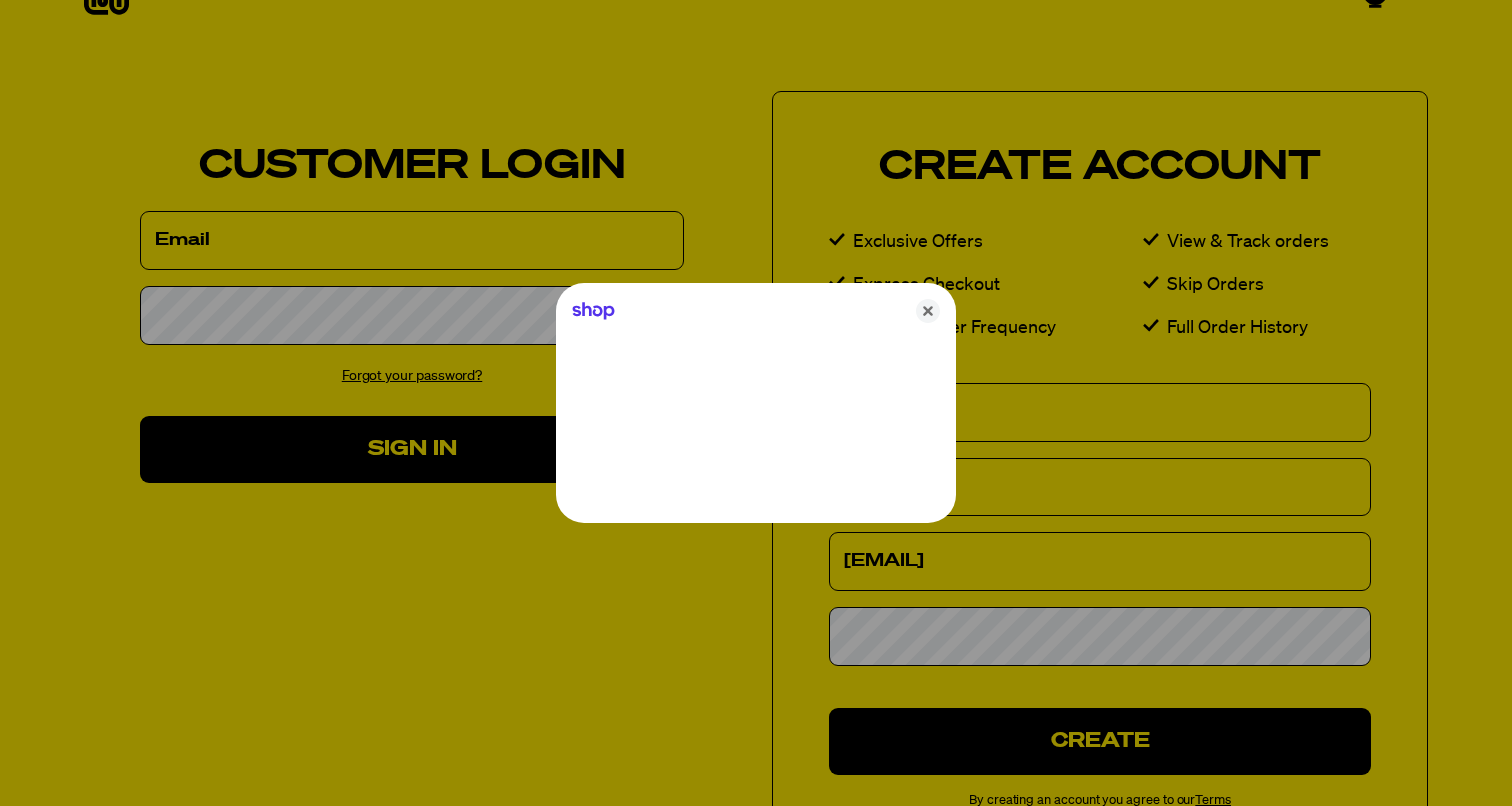 click at bounding box center (756, 403) 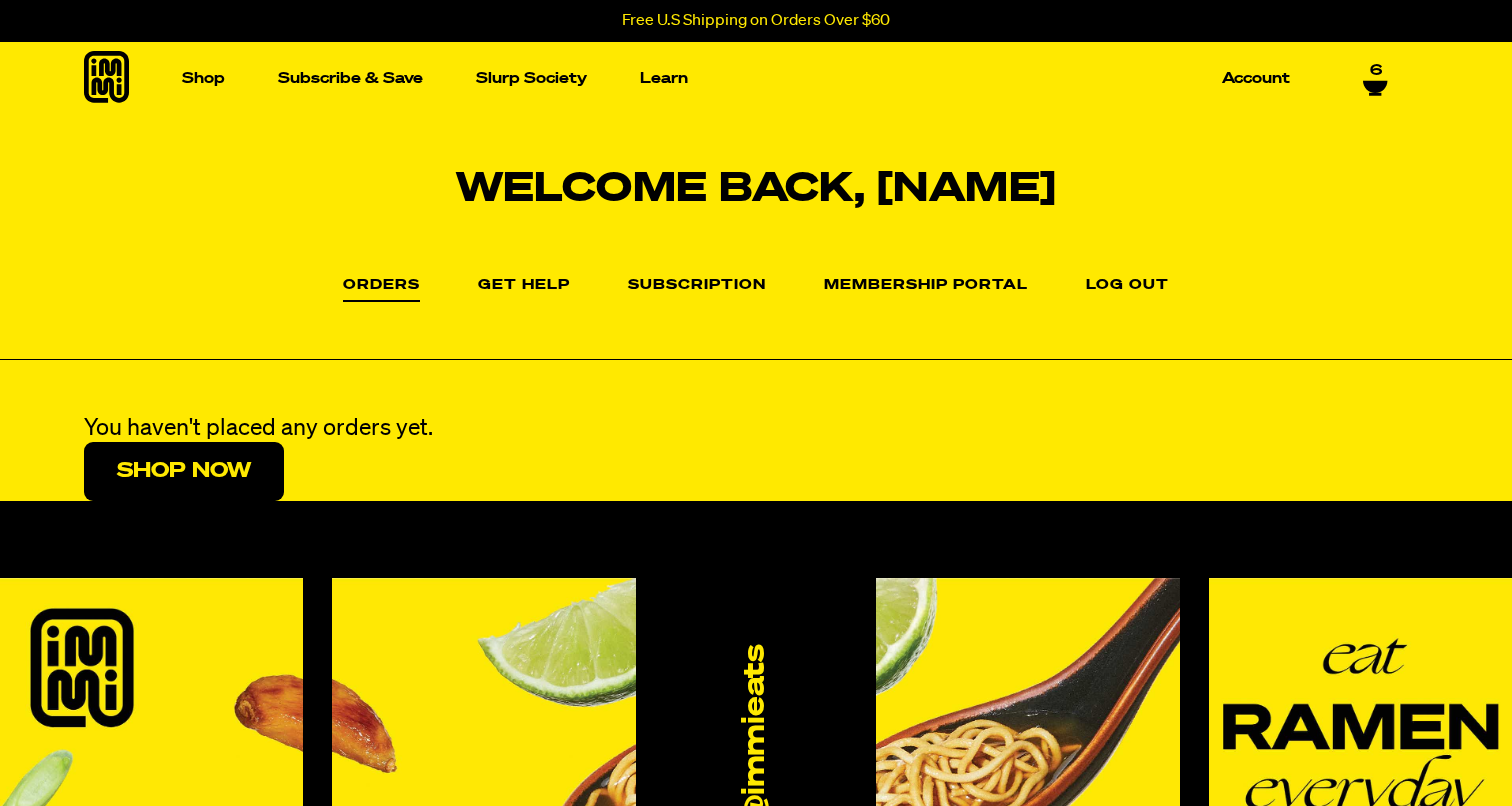 scroll, scrollTop: 0, scrollLeft: 0, axis: both 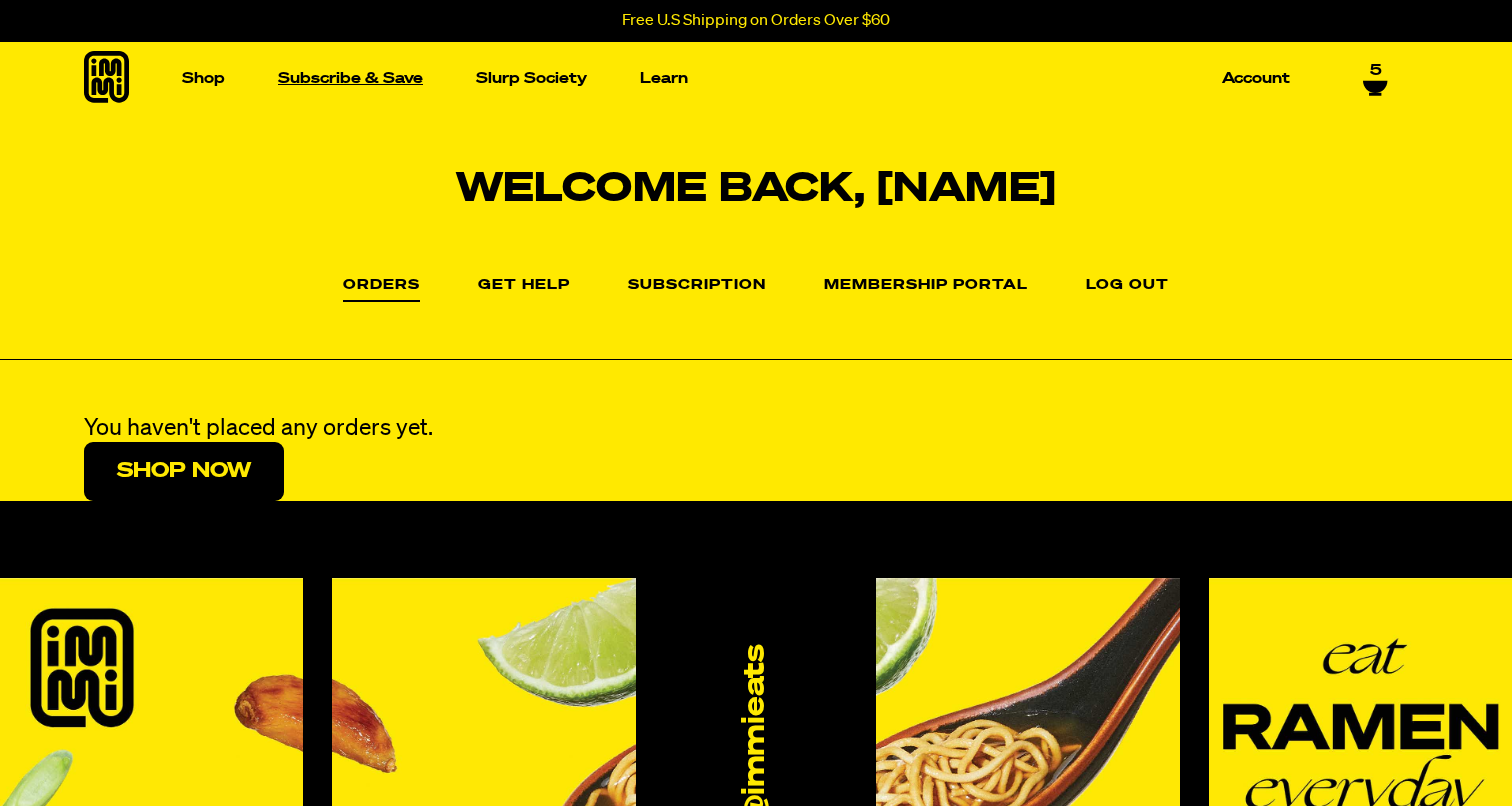 click on "Subscribe & Save" at bounding box center [350, 78] 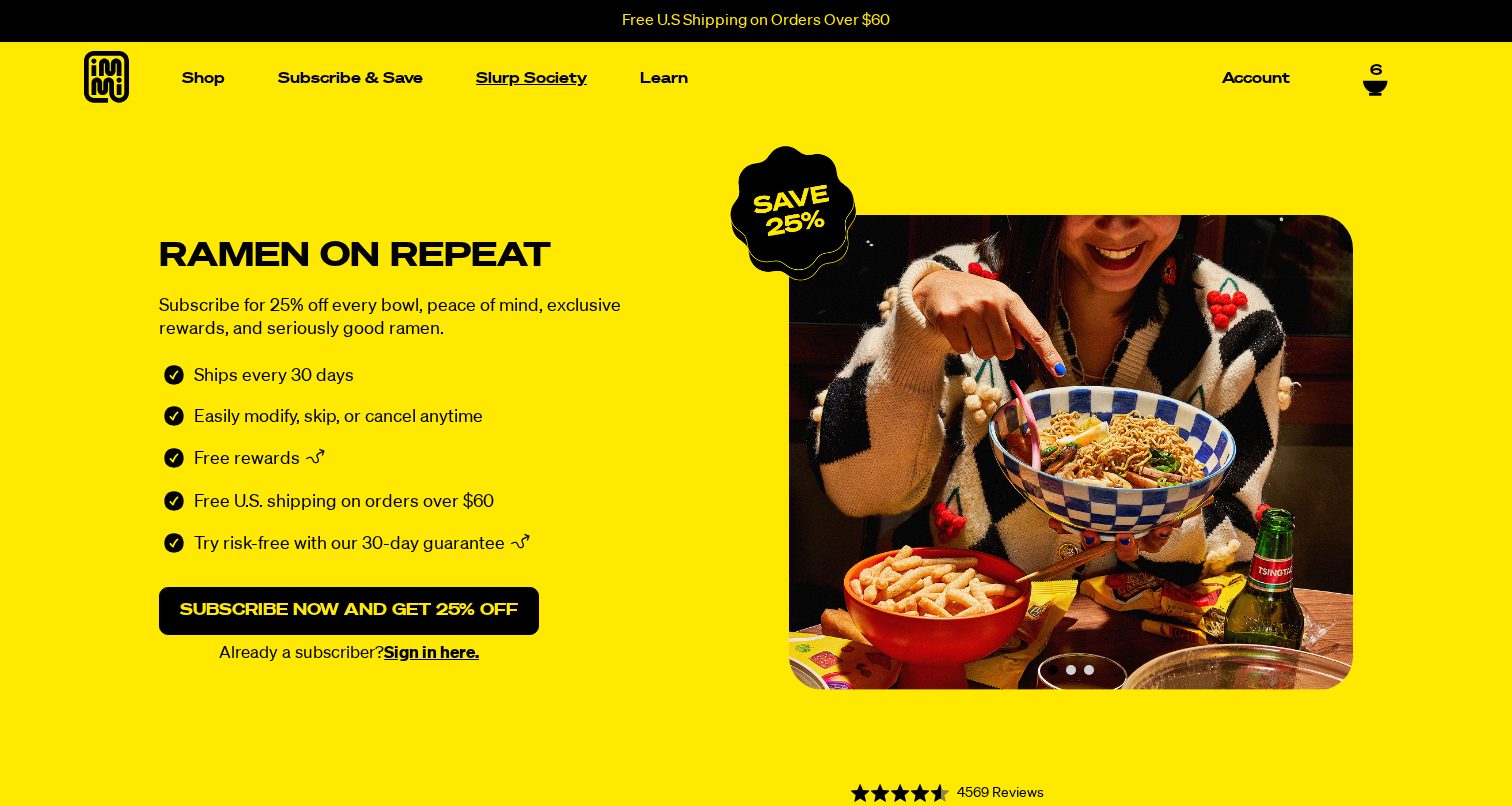 scroll, scrollTop: 0, scrollLeft: 0, axis: both 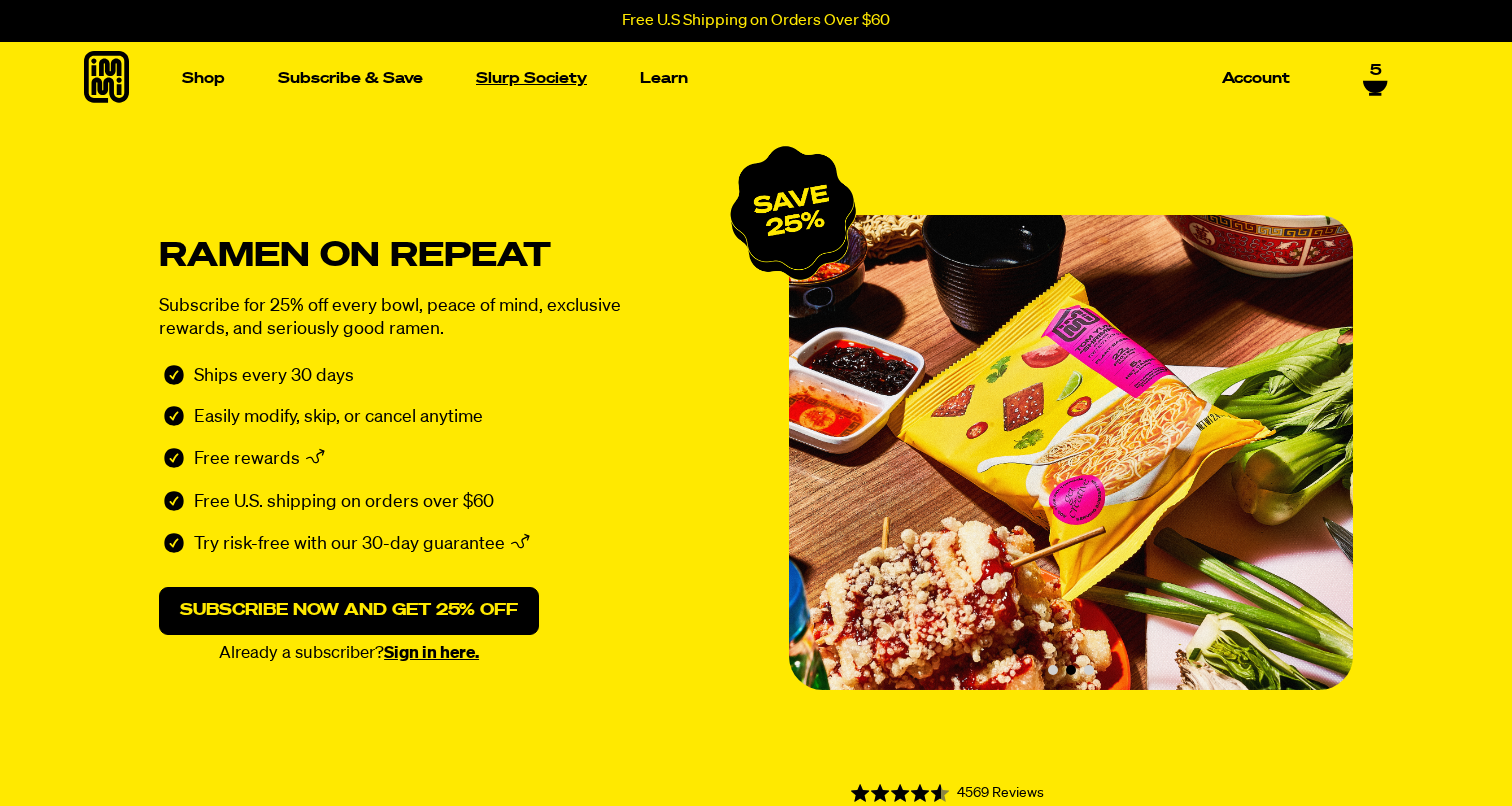 click on "Slurp Society" at bounding box center [531, 78] 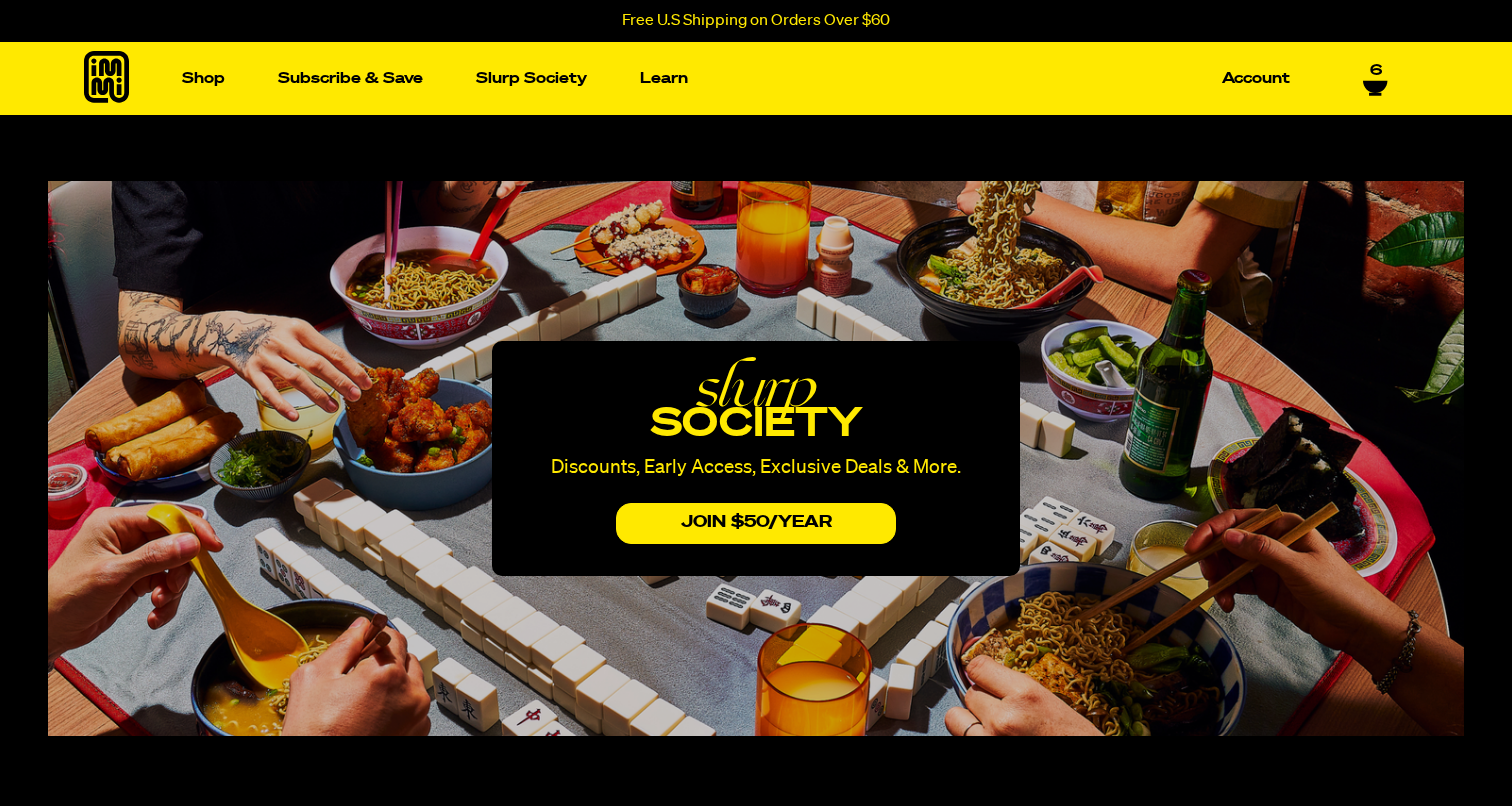 scroll, scrollTop: 0, scrollLeft: 0, axis: both 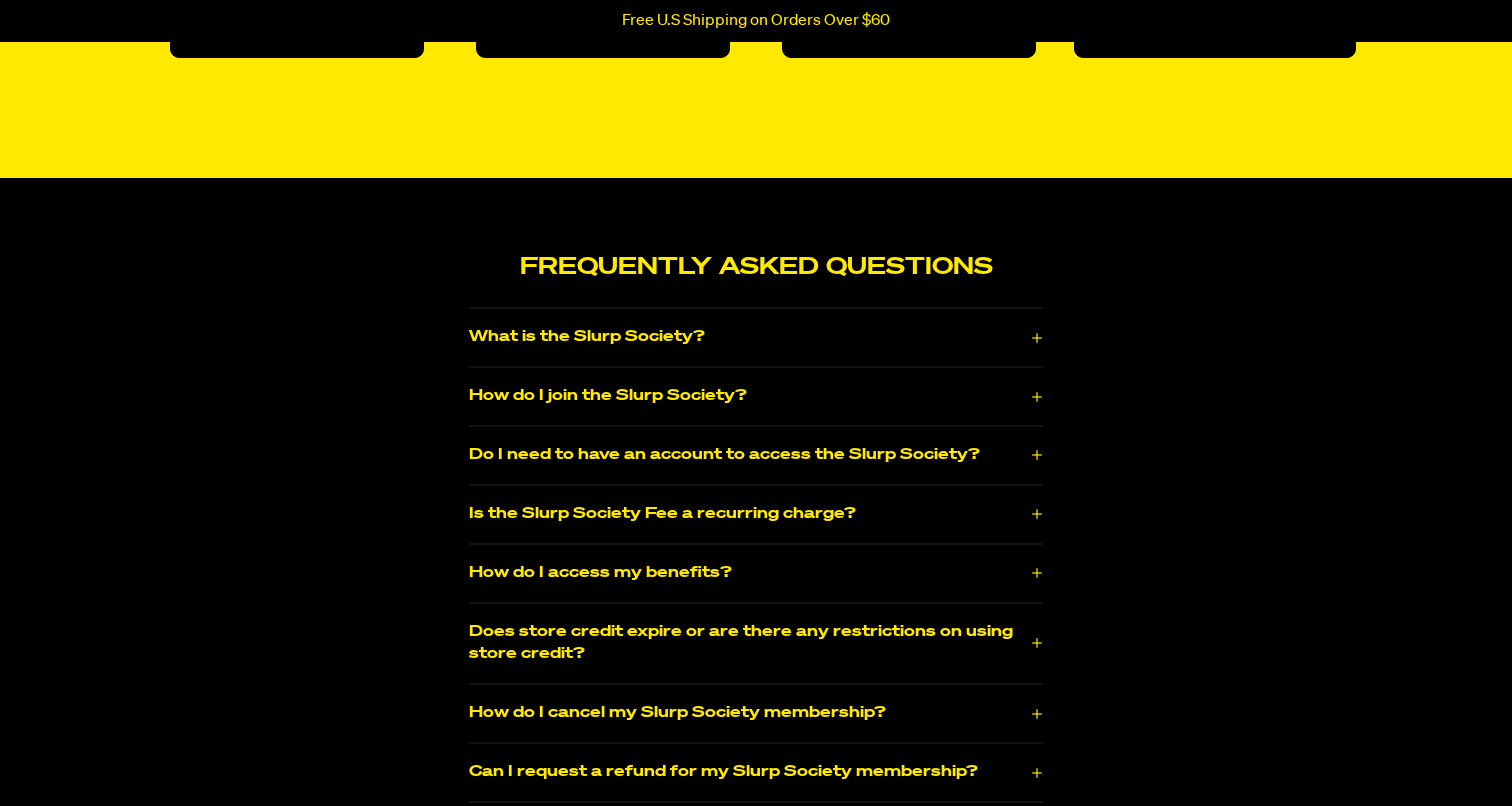click on "Do I need to have an account to access the Slurp Society?" at bounding box center (756, 455) 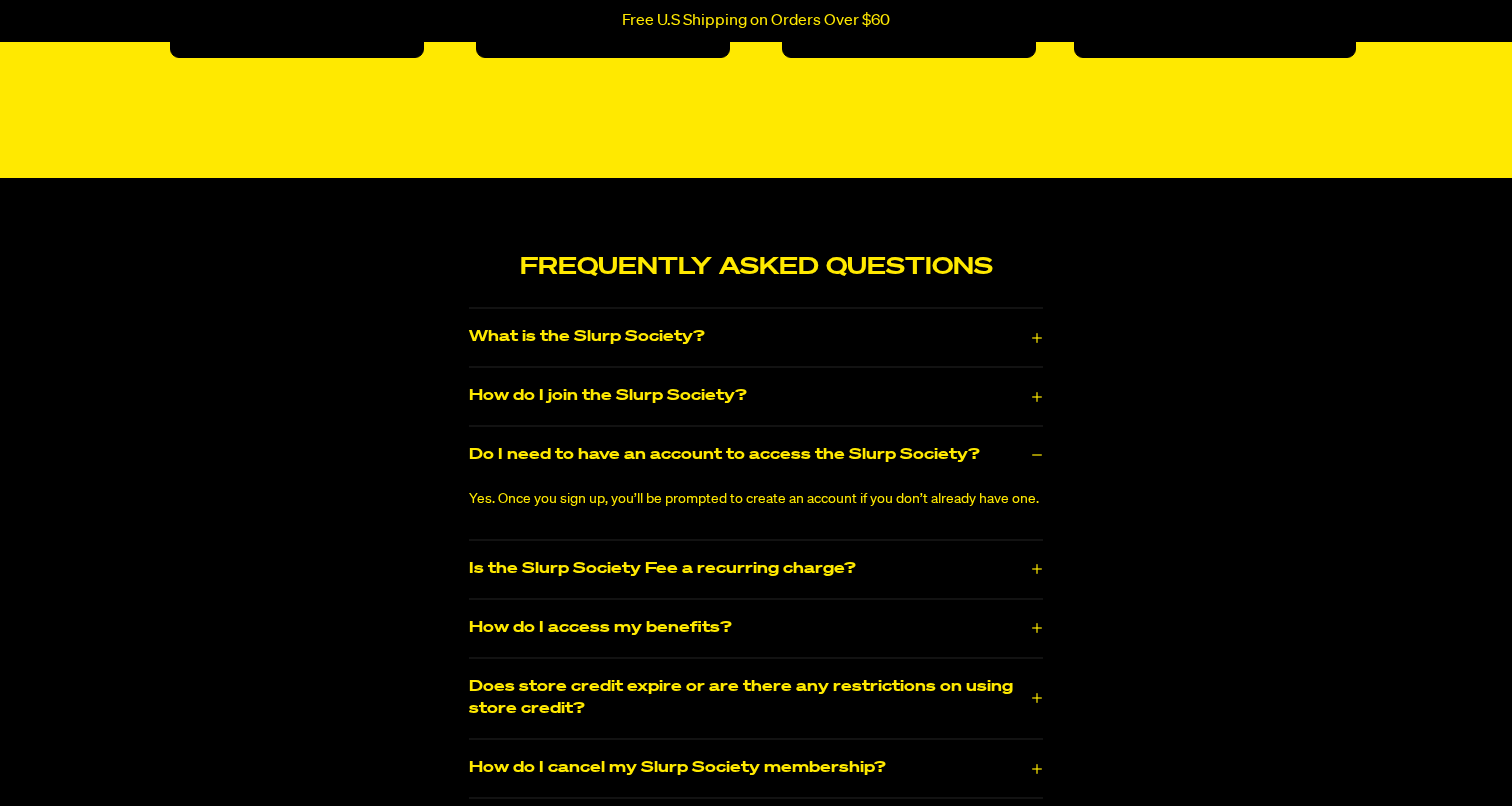 click on "Do I need to have an account to access the Slurp Society?" at bounding box center (756, 455) 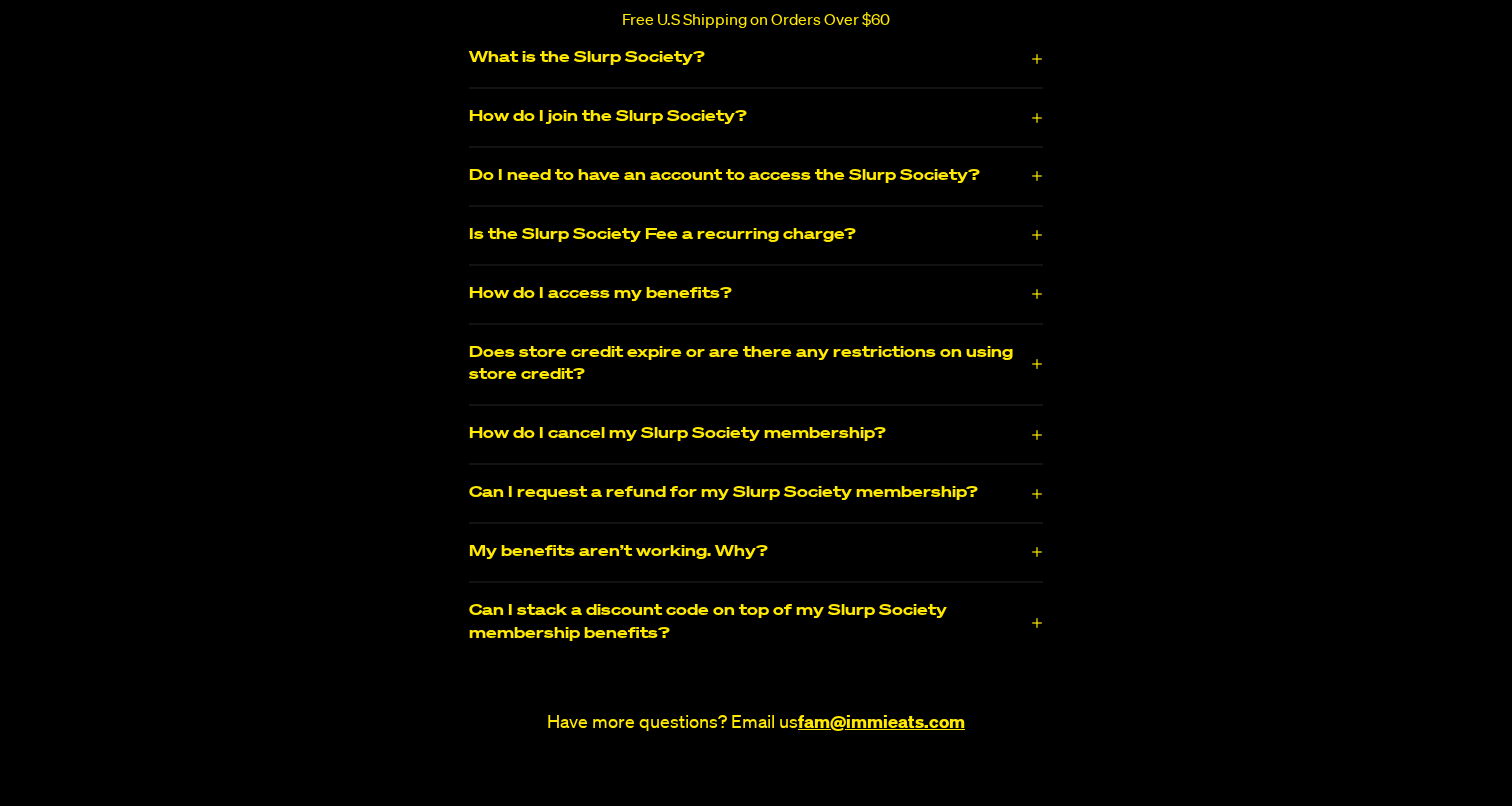 scroll, scrollTop: 3006, scrollLeft: 0, axis: vertical 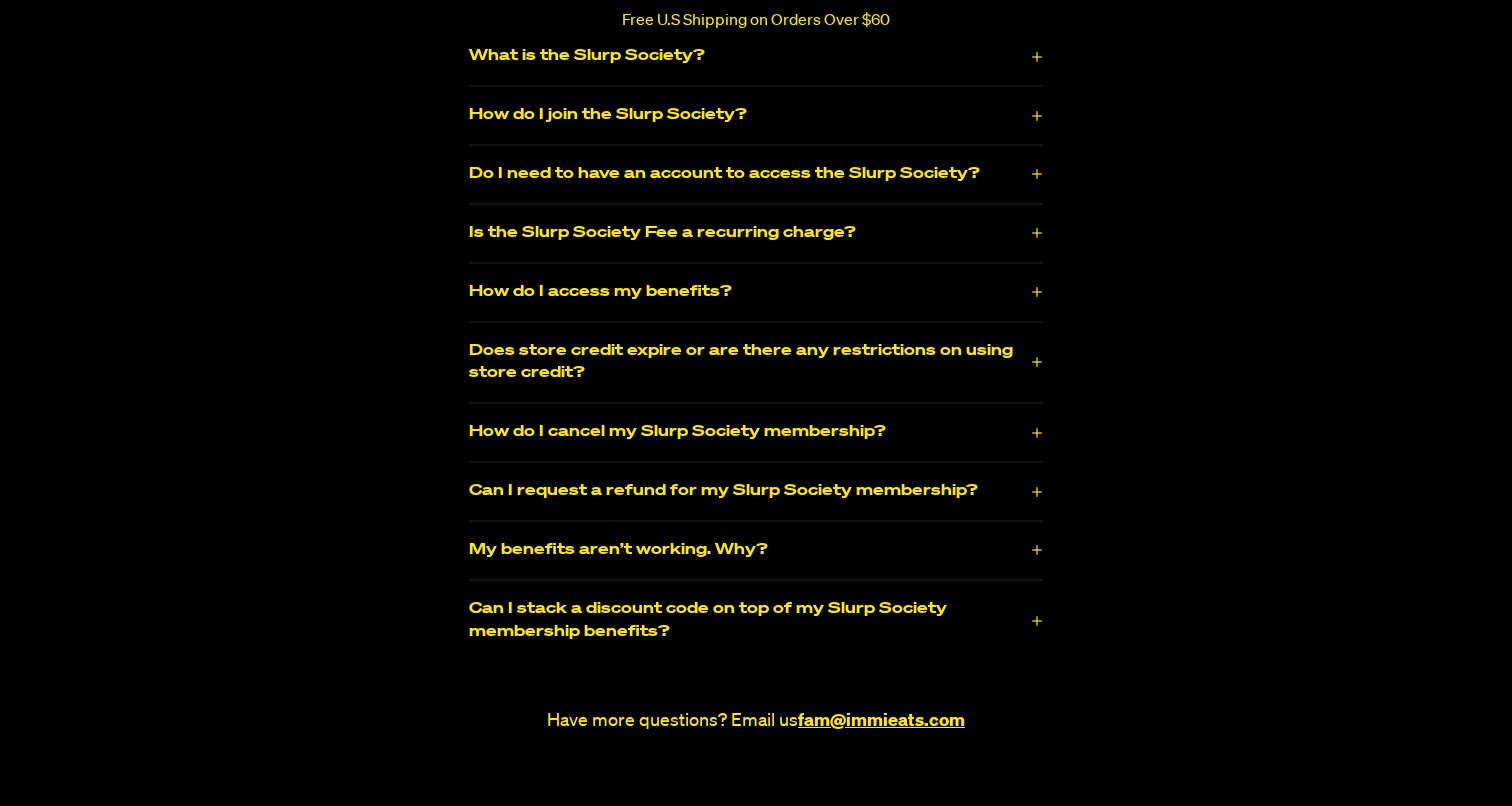 click on "Can I stack a discount code on top of my Slurp Society membership benefits?" at bounding box center [756, 621] 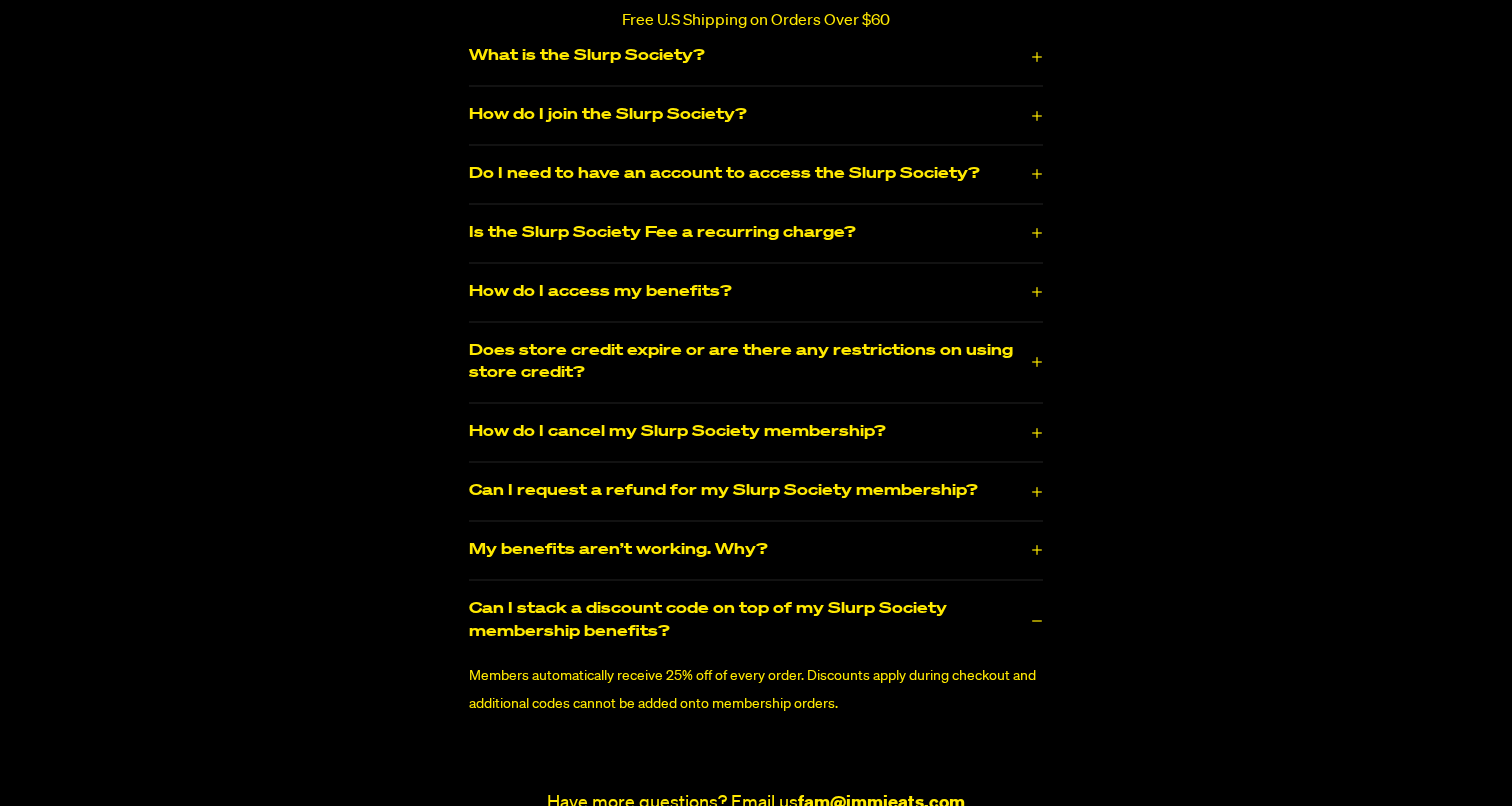 click on "Can I stack a discount code on top of my Slurp Society membership benefits?" at bounding box center (756, 621) 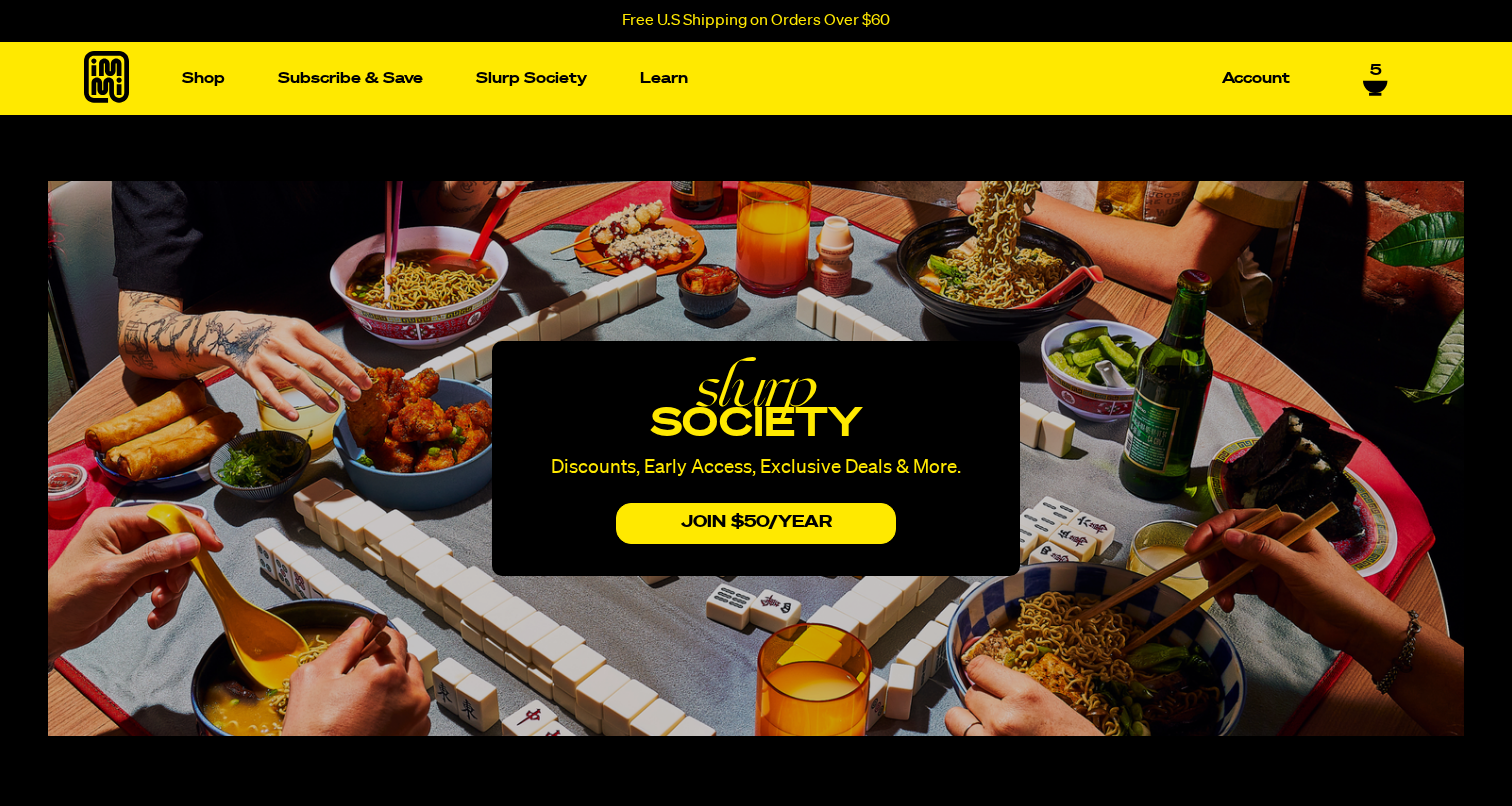 scroll, scrollTop: 0, scrollLeft: 0, axis: both 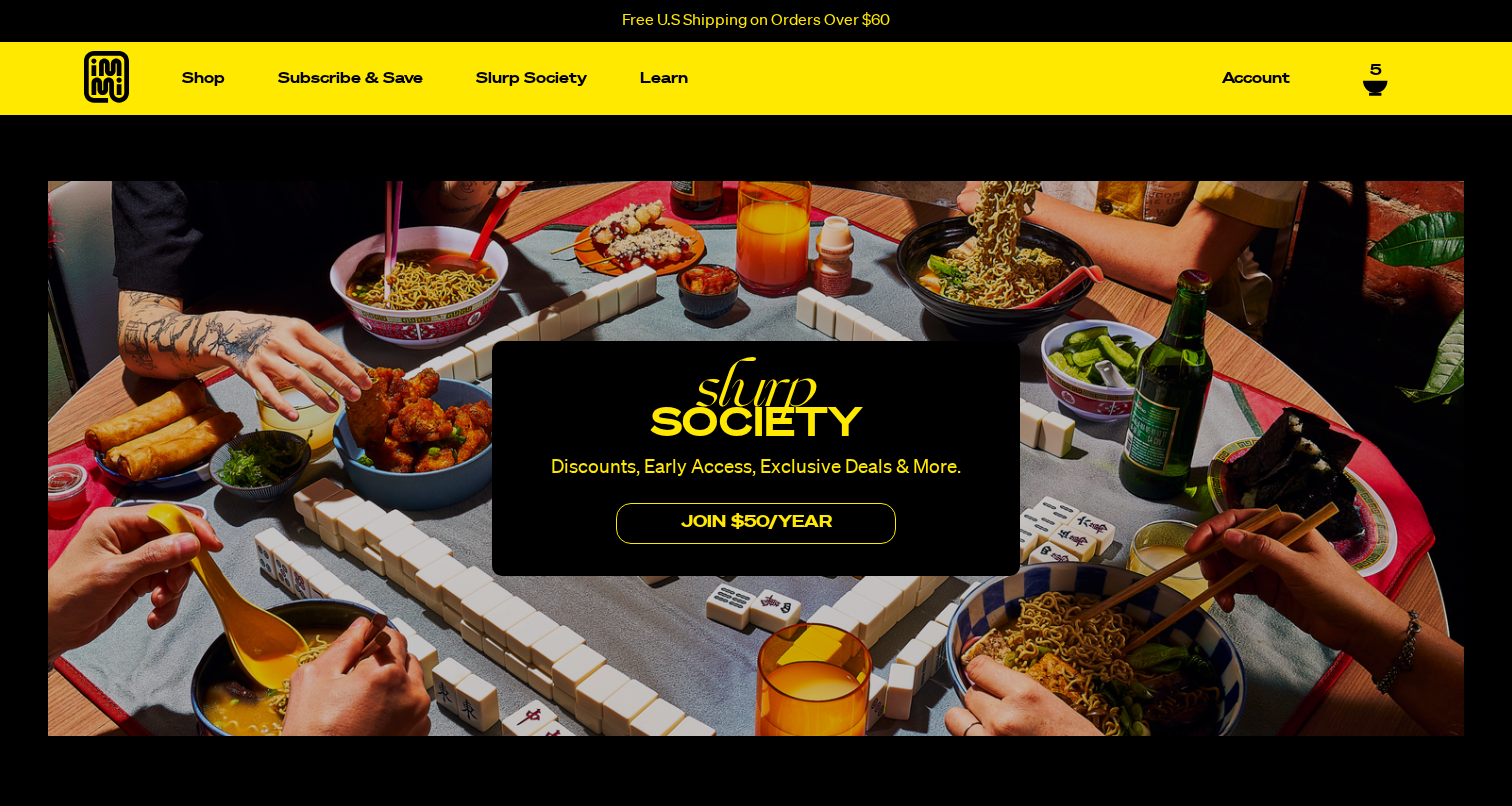click on "JOIN $50/yEAr" at bounding box center [756, 523] 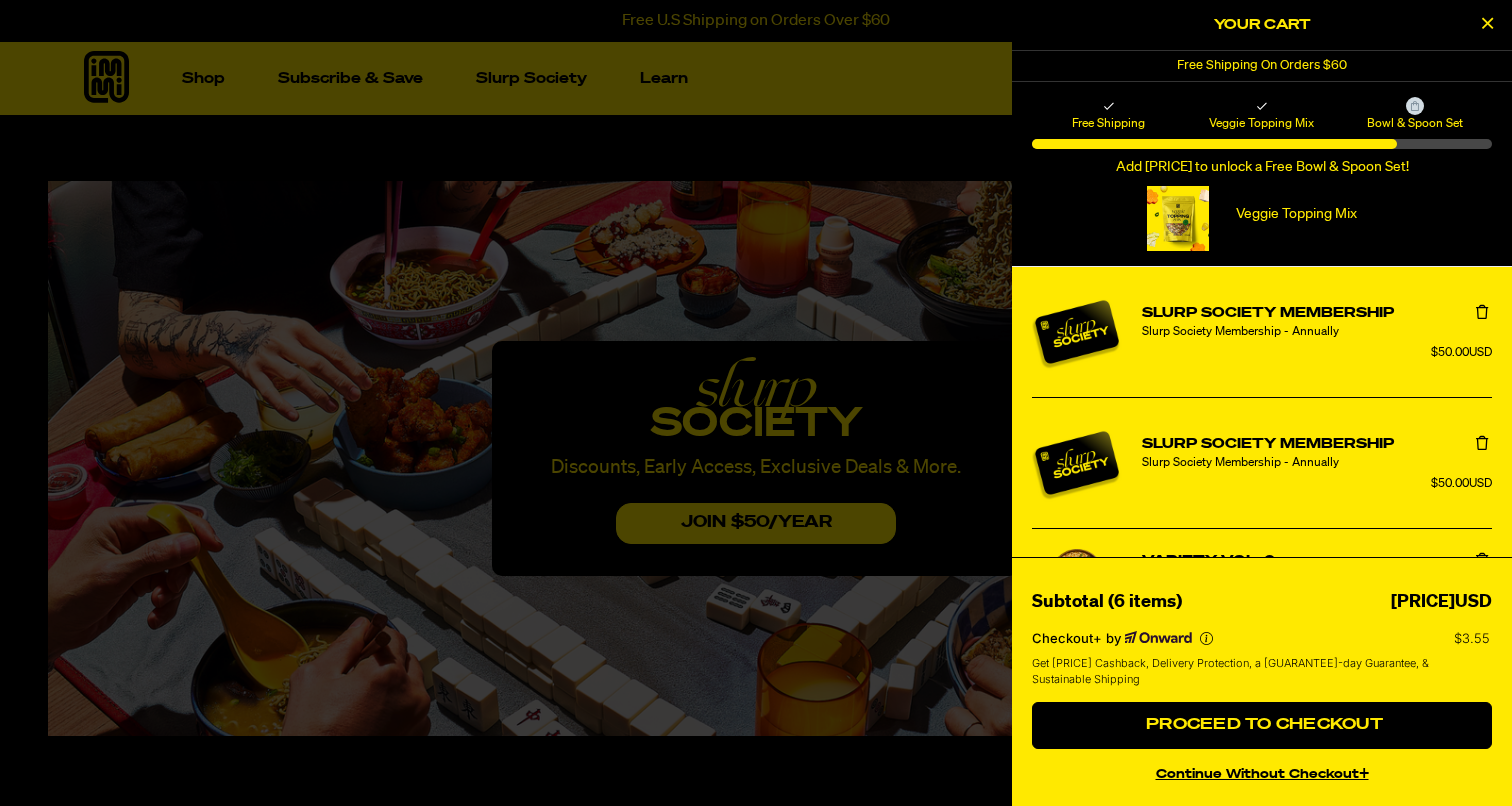 scroll, scrollTop: 0, scrollLeft: 0, axis: both 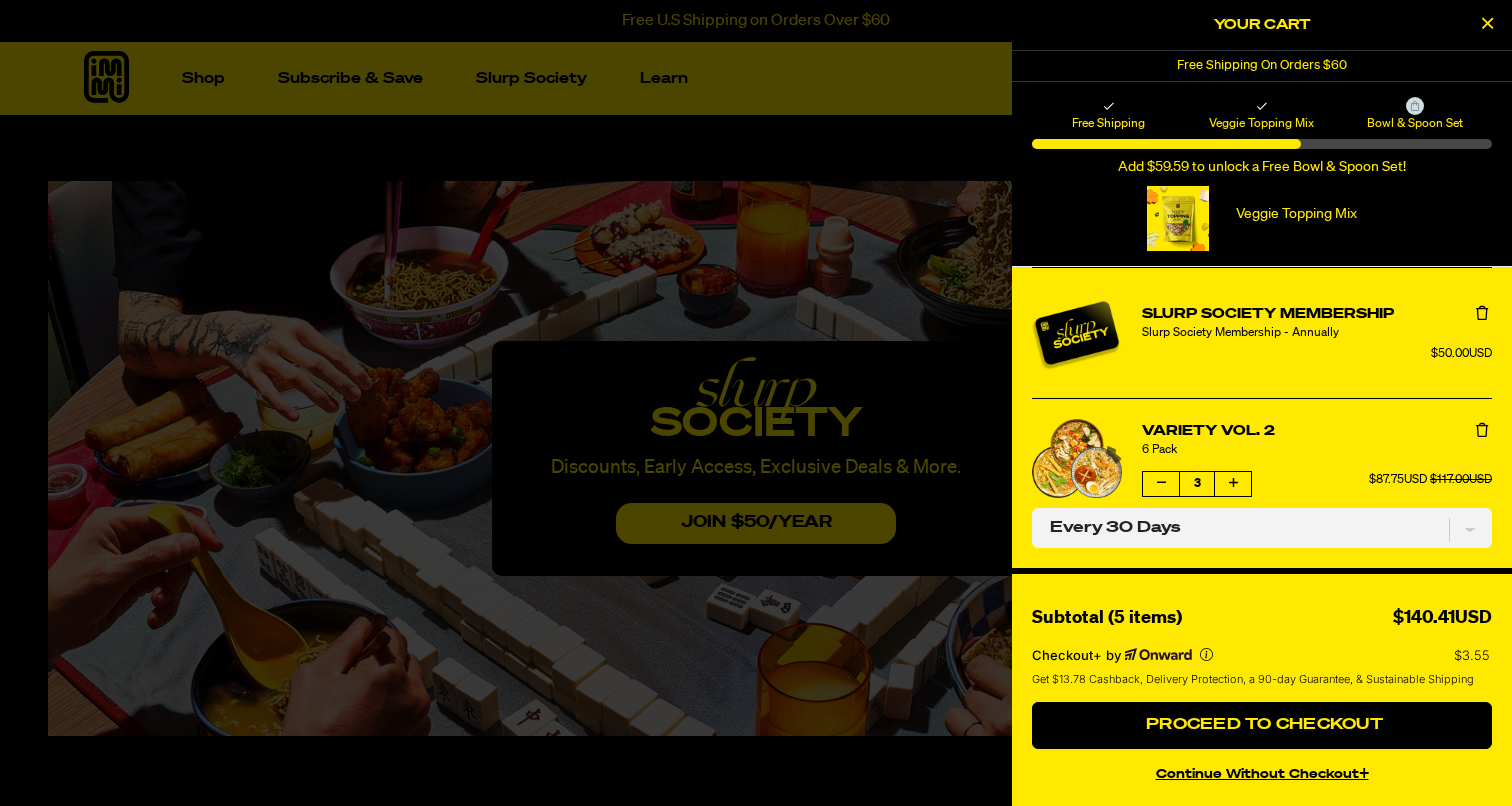 click at bounding box center [756, 403] 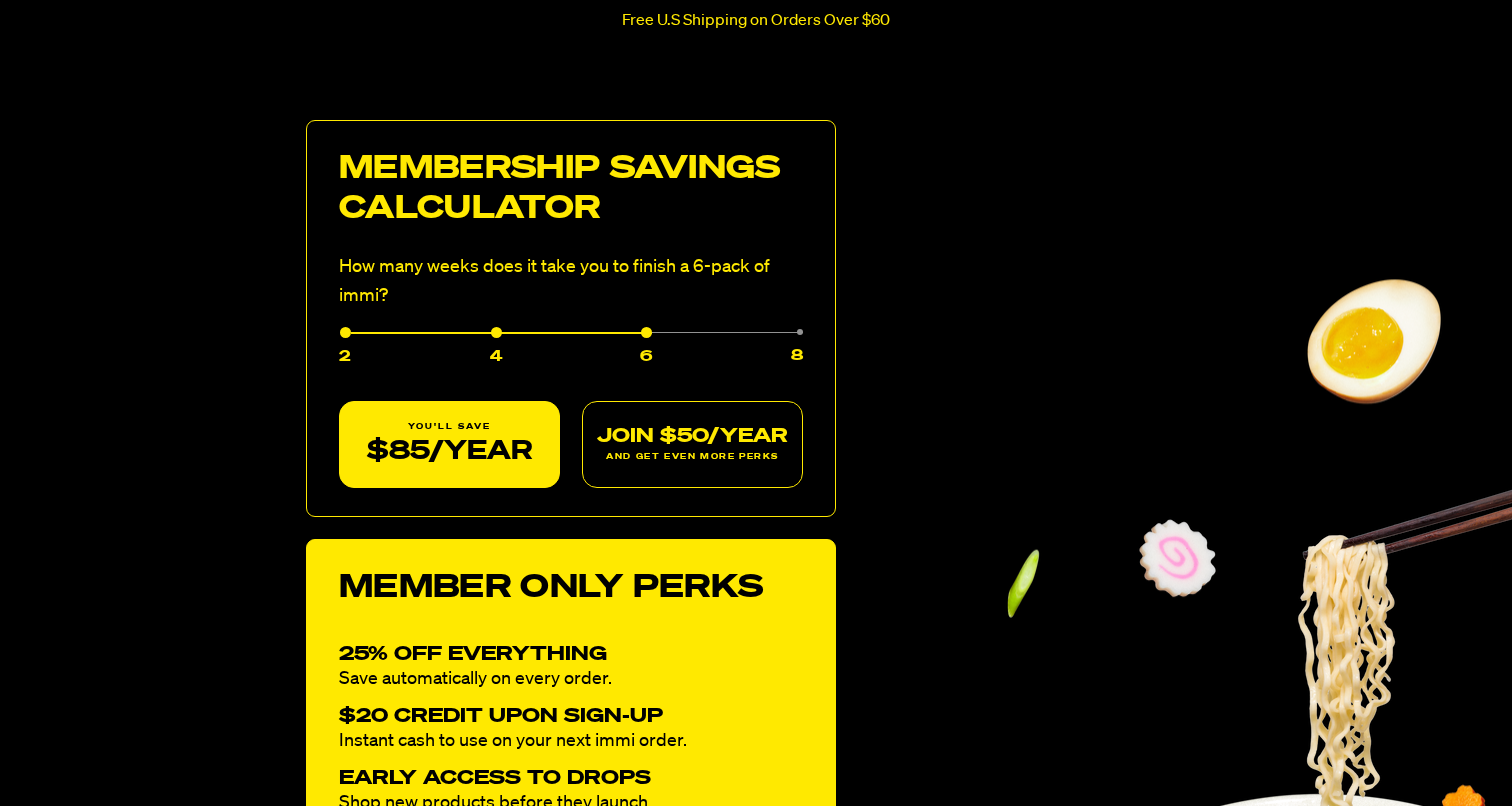 scroll, scrollTop: 991, scrollLeft: 0, axis: vertical 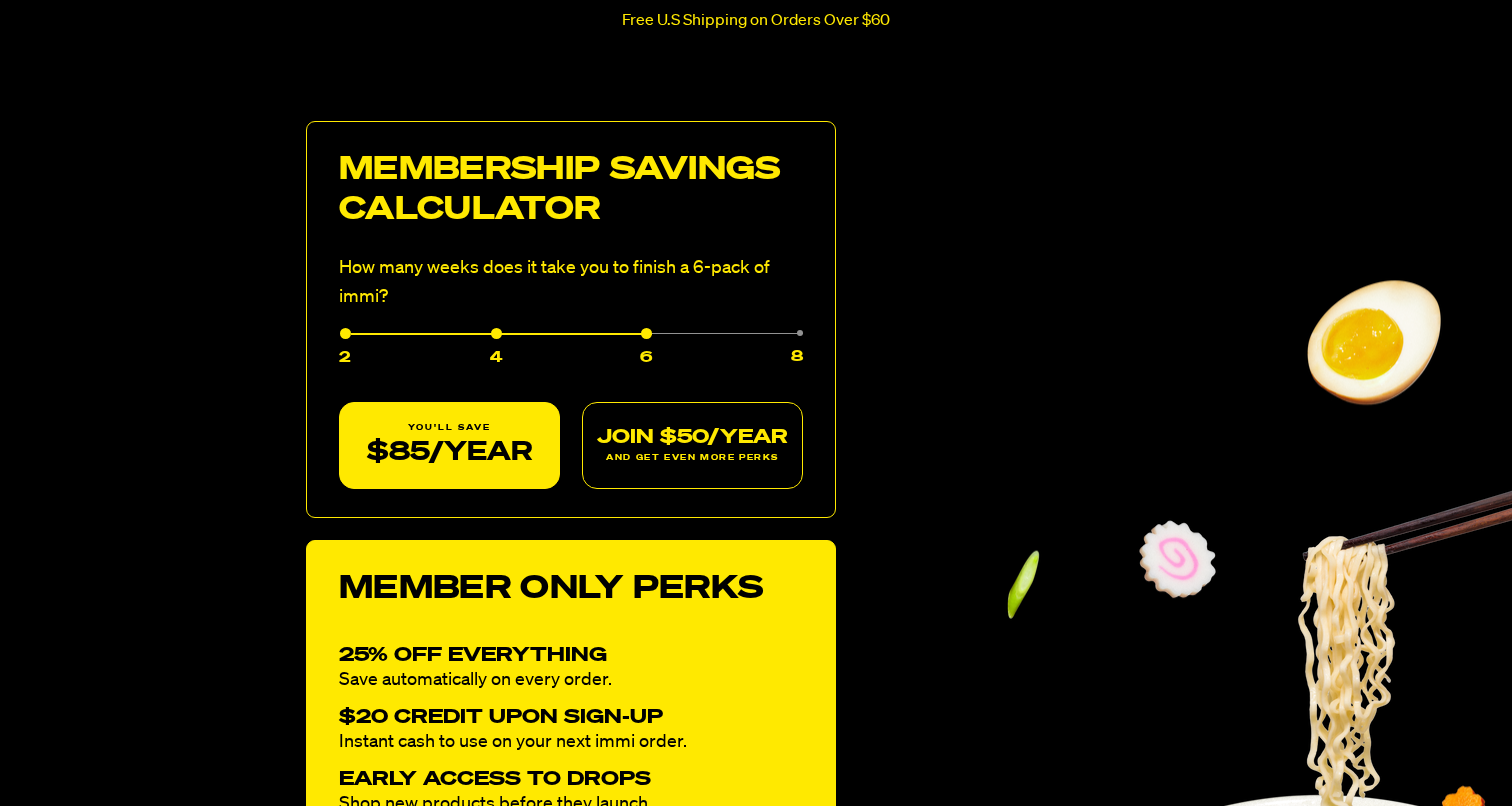 drag, startPoint x: 644, startPoint y: 343, endPoint x: 762, endPoint y: 350, distance: 118.20744 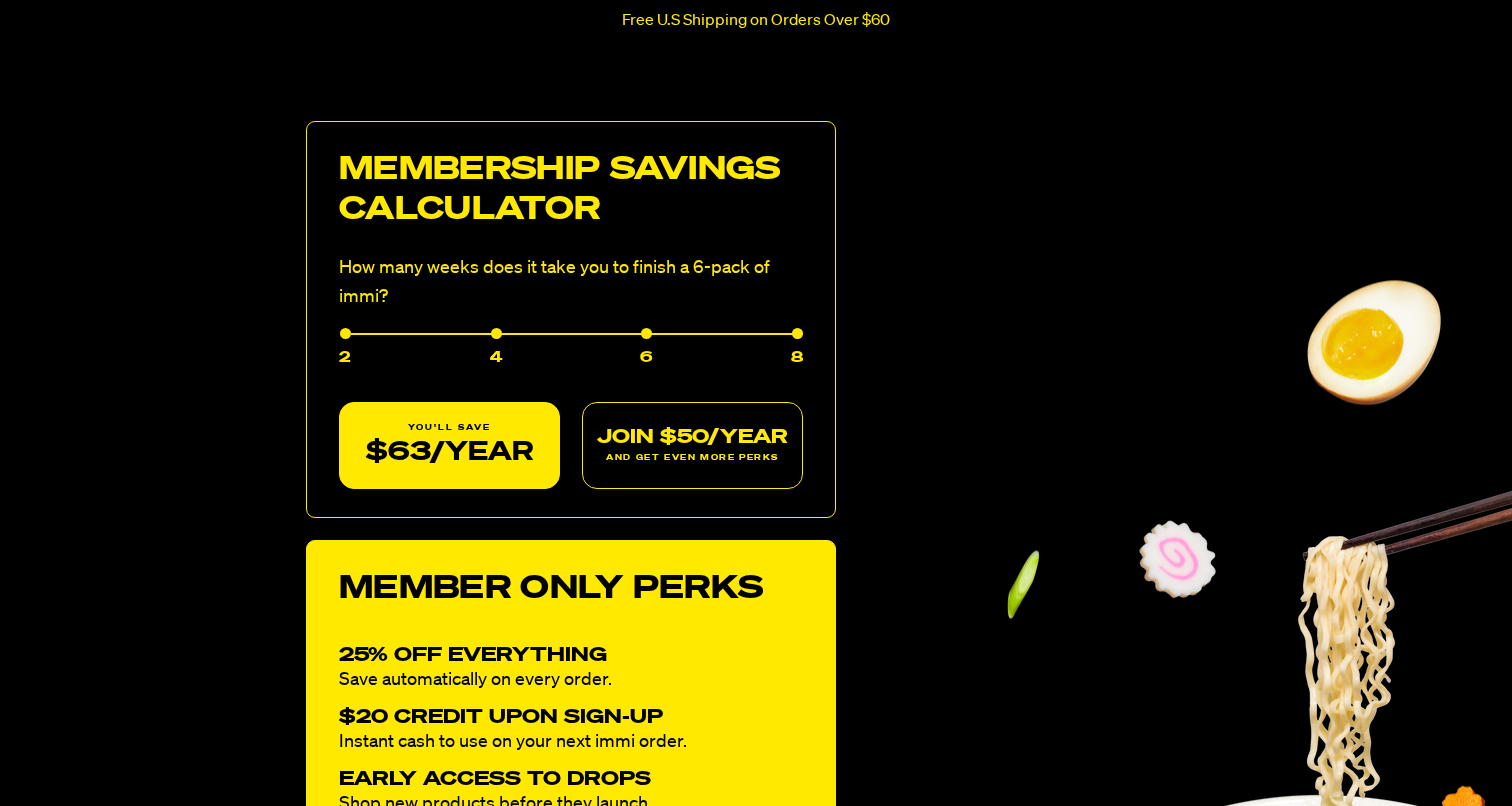click on "2" at bounding box center (345, 351) 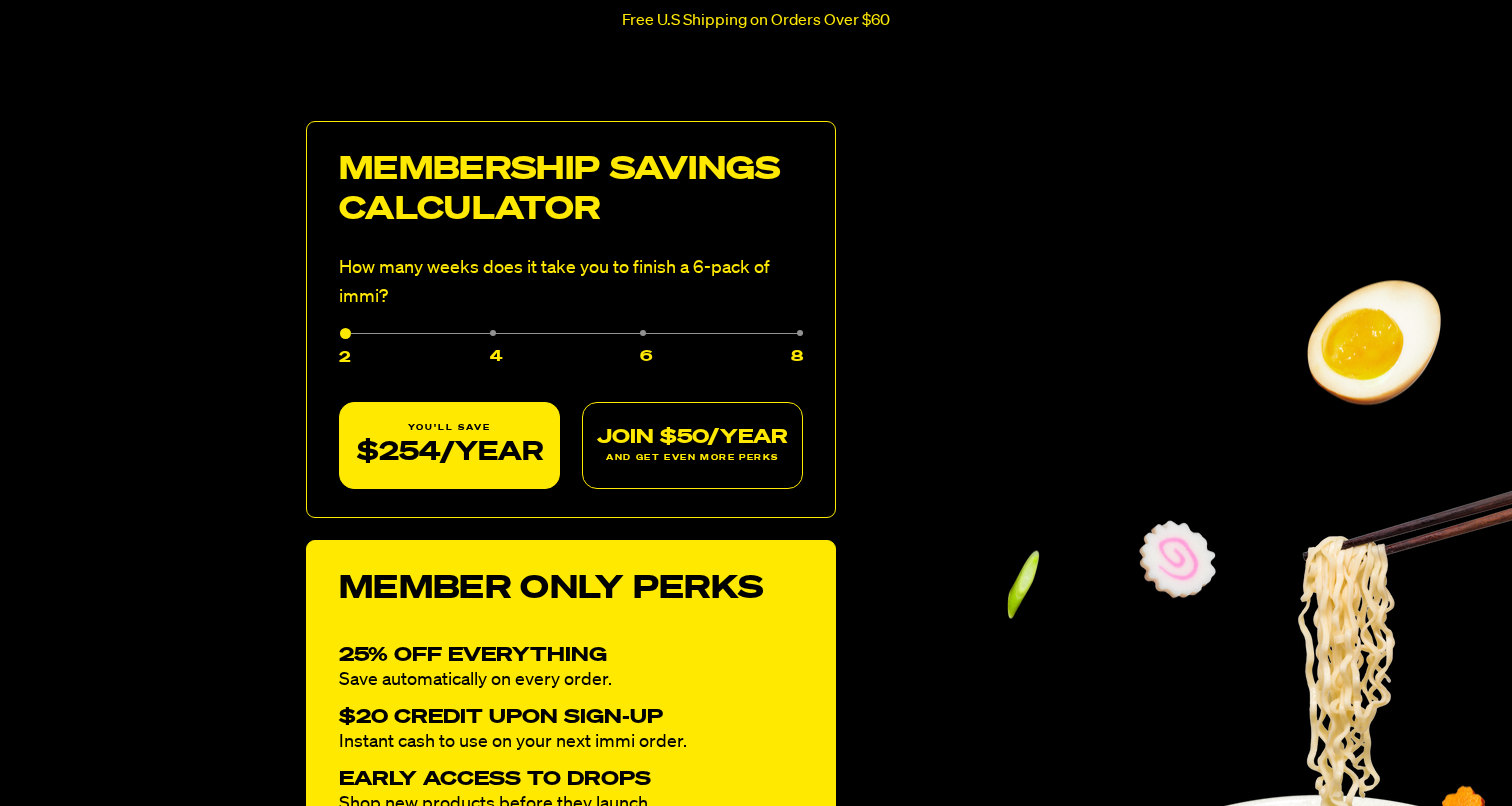 click on "4" at bounding box center (426, 351) 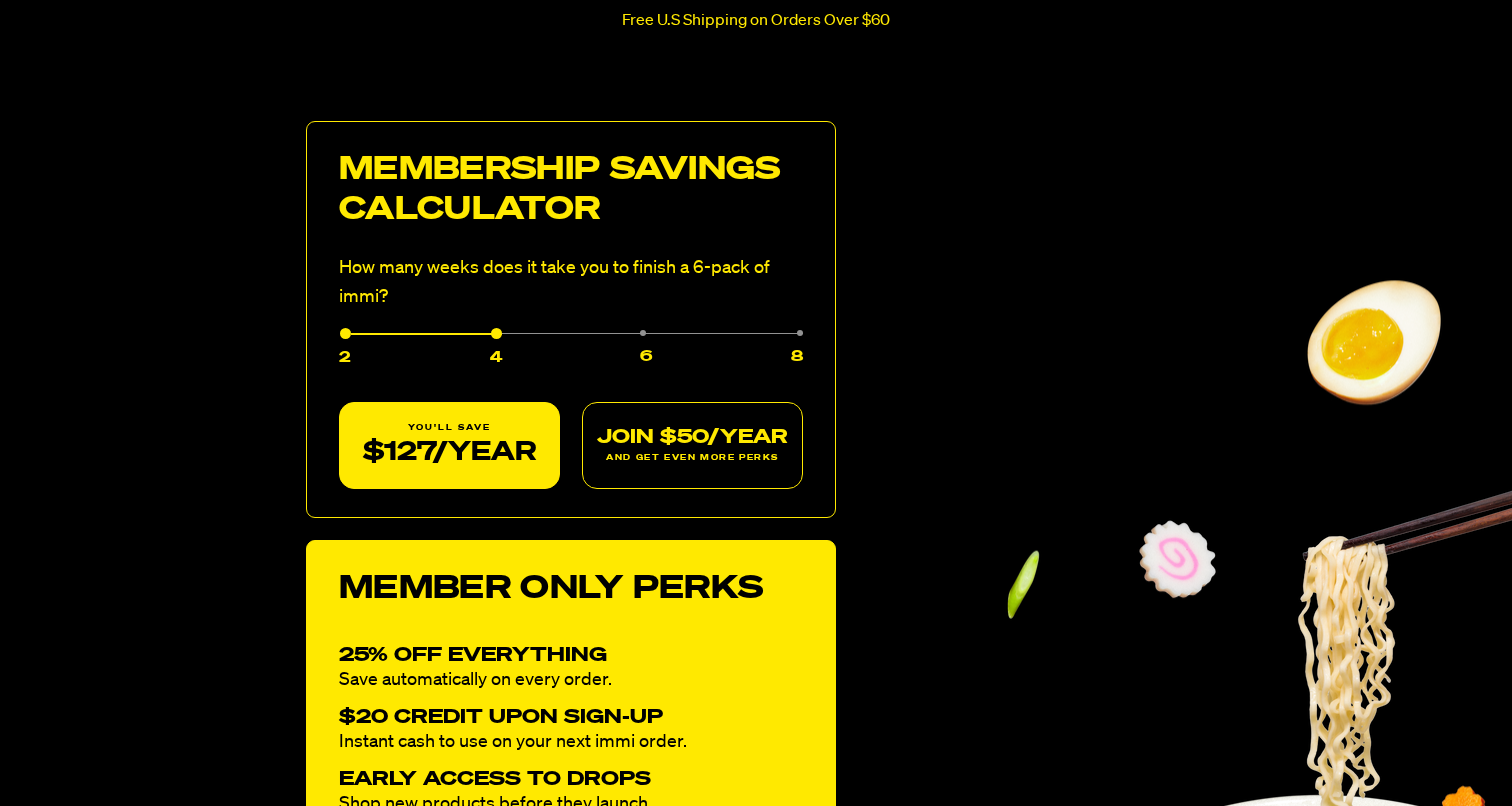 click on "8" at bounding box center (727, 351) 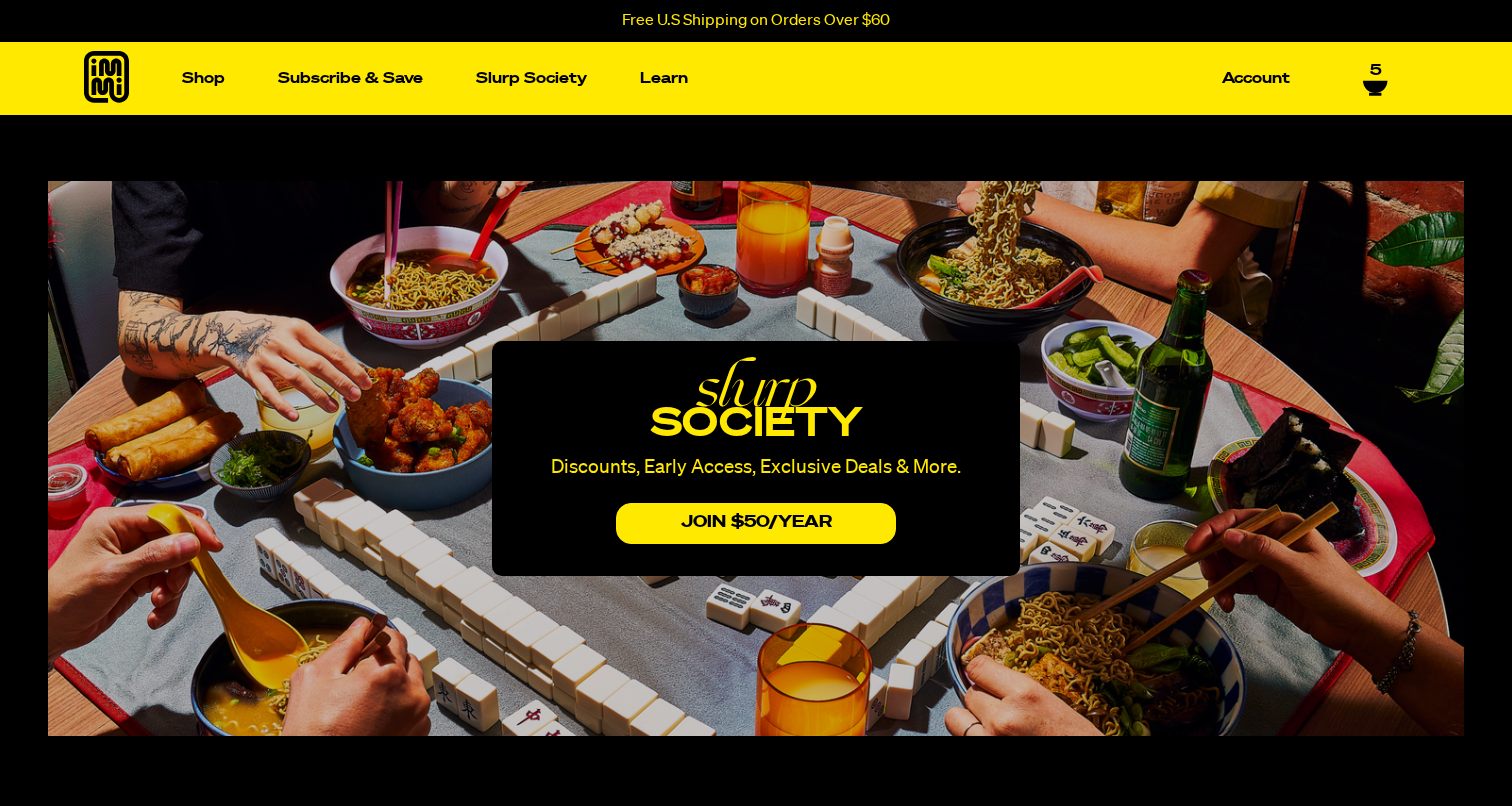 scroll, scrollTop: 0, scrollLeft: 0, axis: both 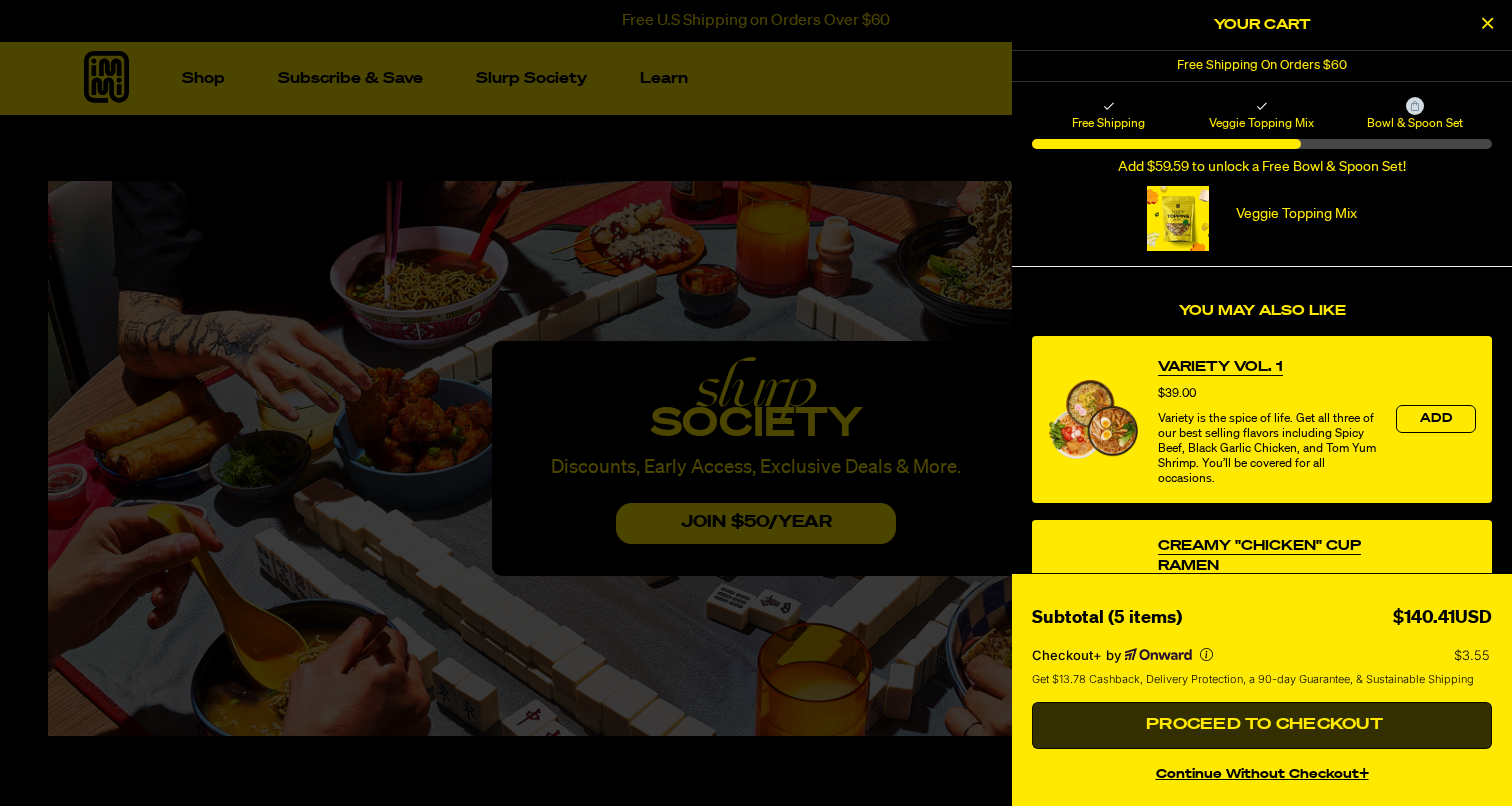 click on "Proceed to Checkout" at bounding box center (1262, 725) 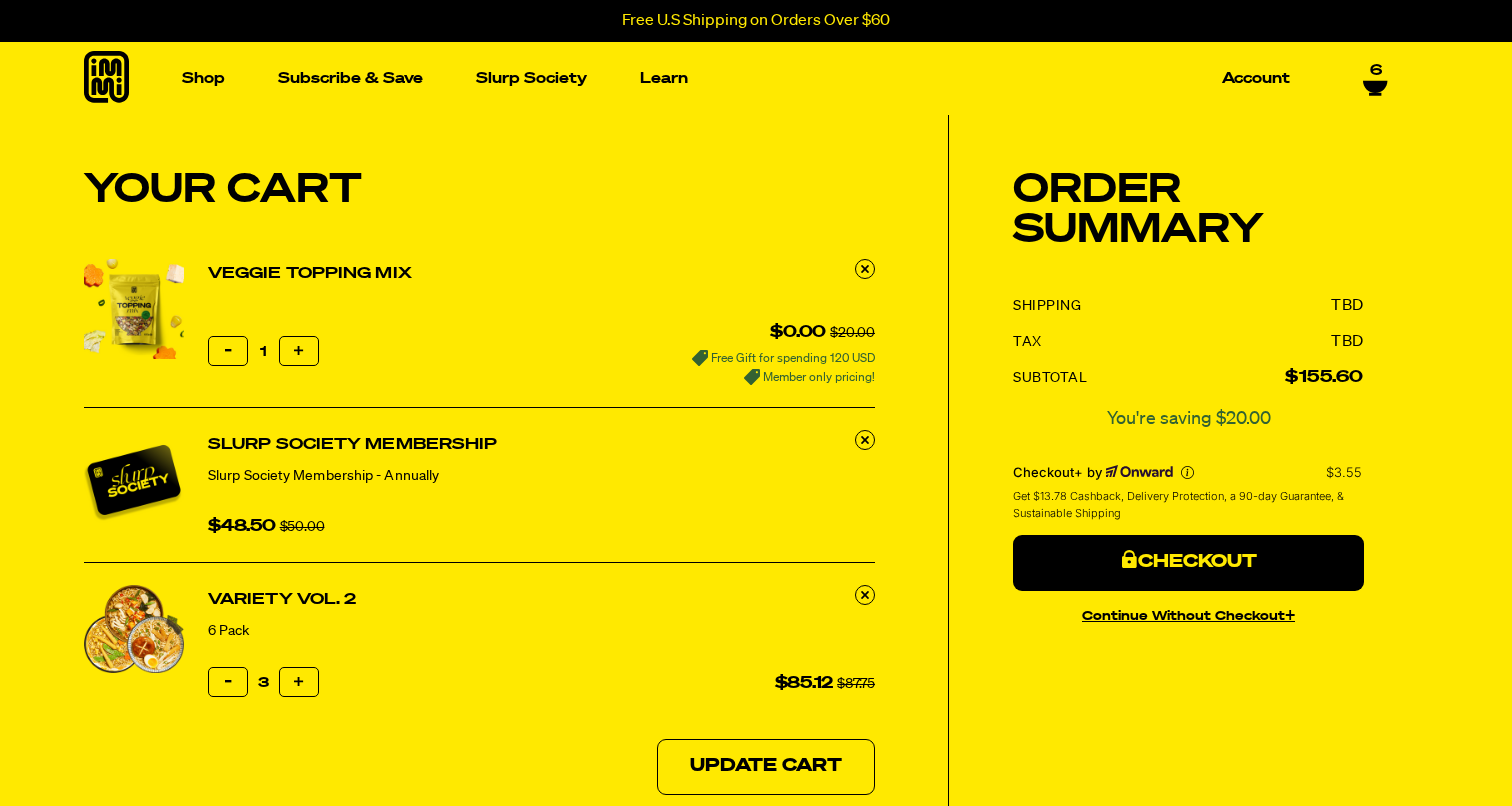 scroll, scrollTop: 0, scrollLeft: 0, axis: both 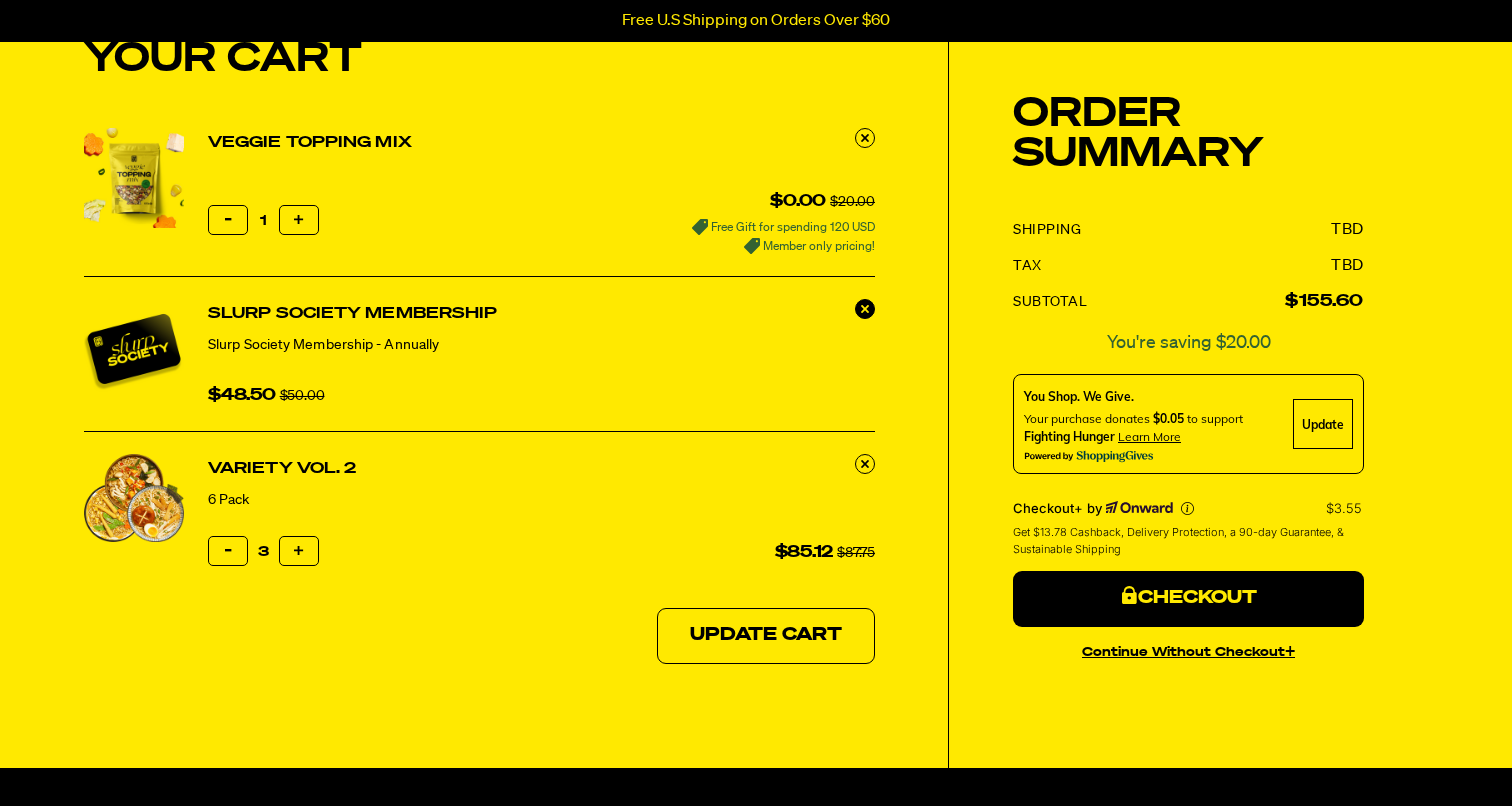 click at bounding box center [865, 308] 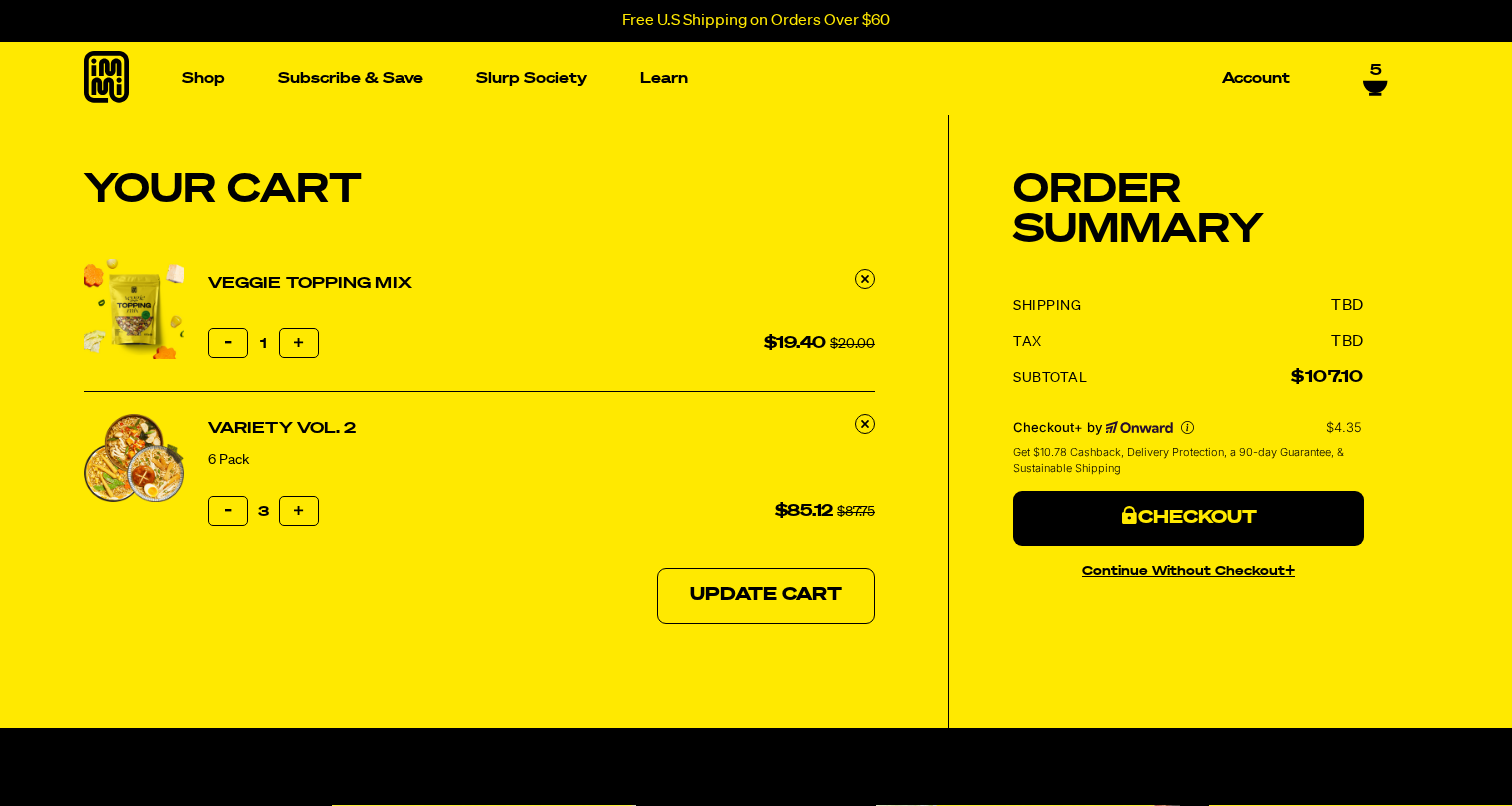 scroll, scrollTop: 0, scrollLeft: 0, axis: both 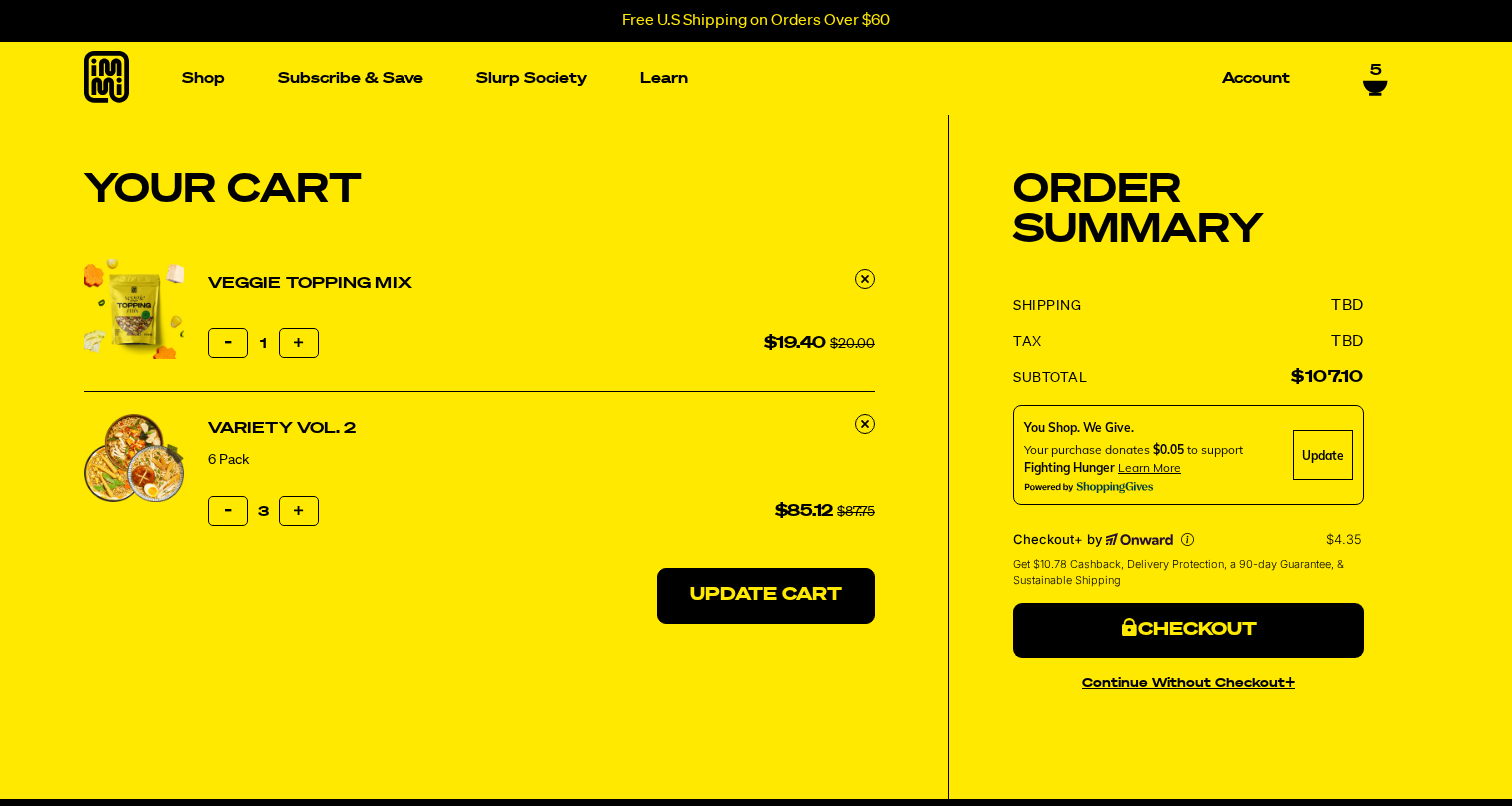 click on "Update Cart" at bounding box center [766, 596] 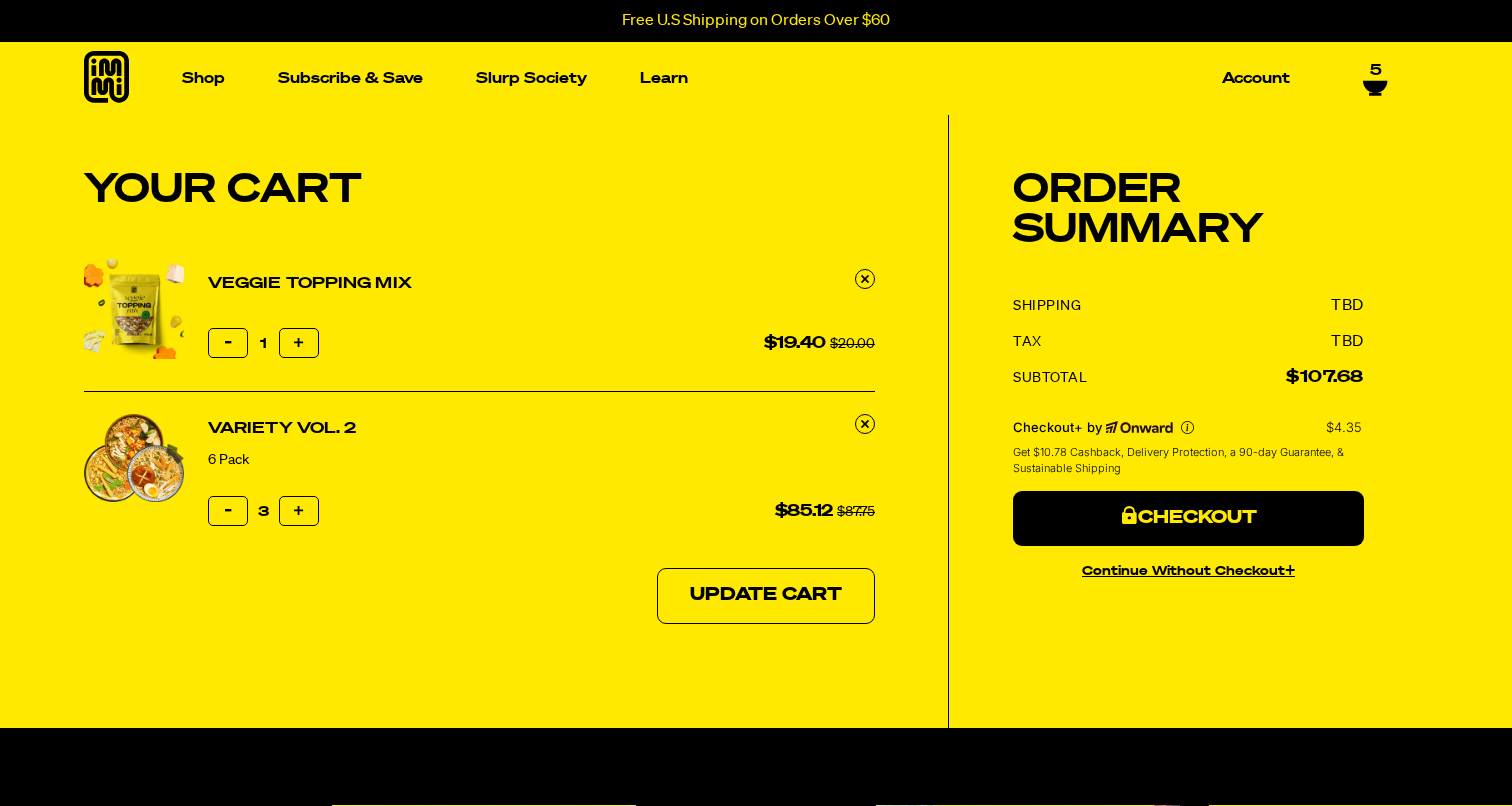 scroll, scrollTop: 0, scrollLeft: 0, axis: both 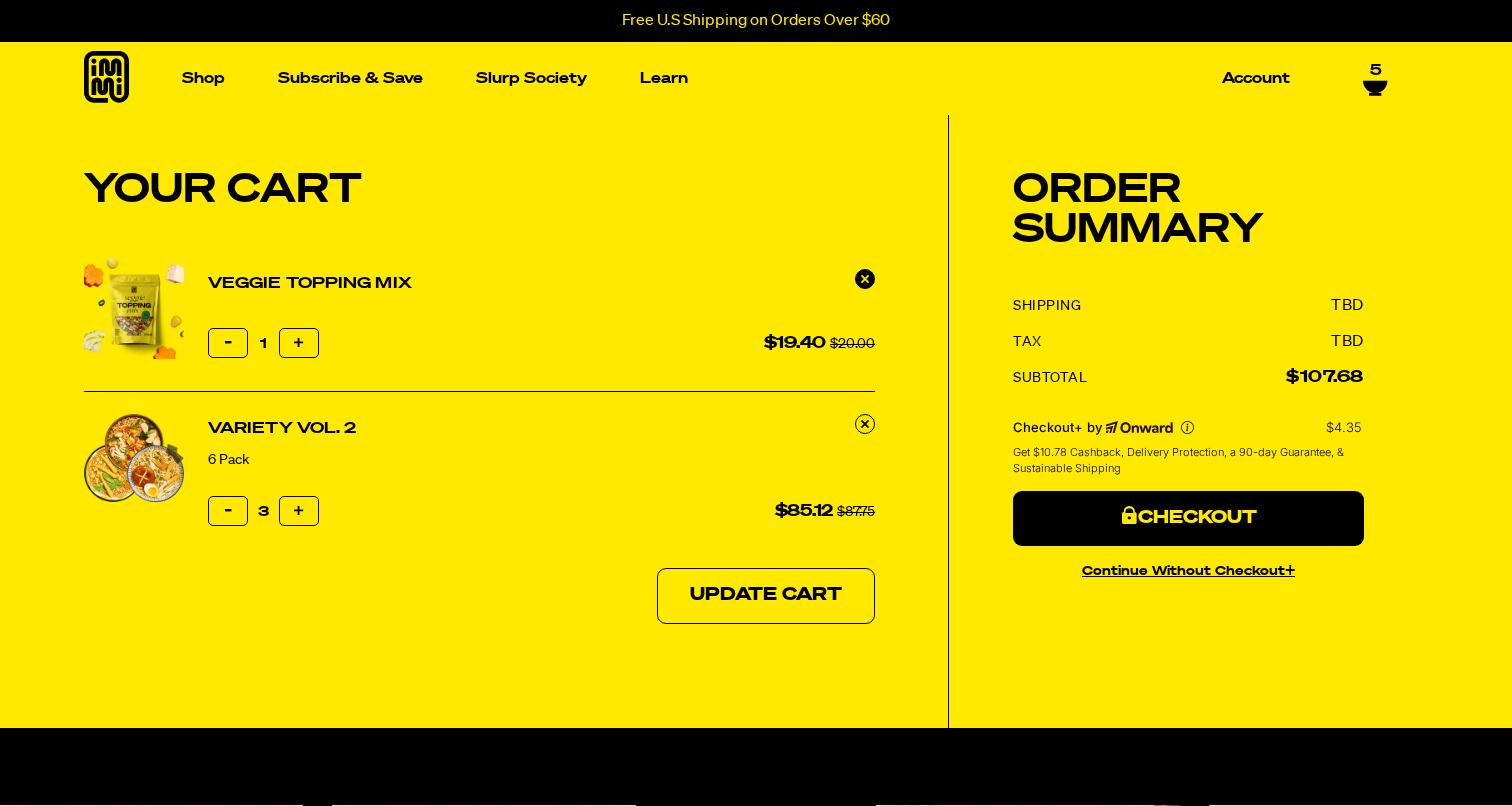 click at bounding box center [865, 279] 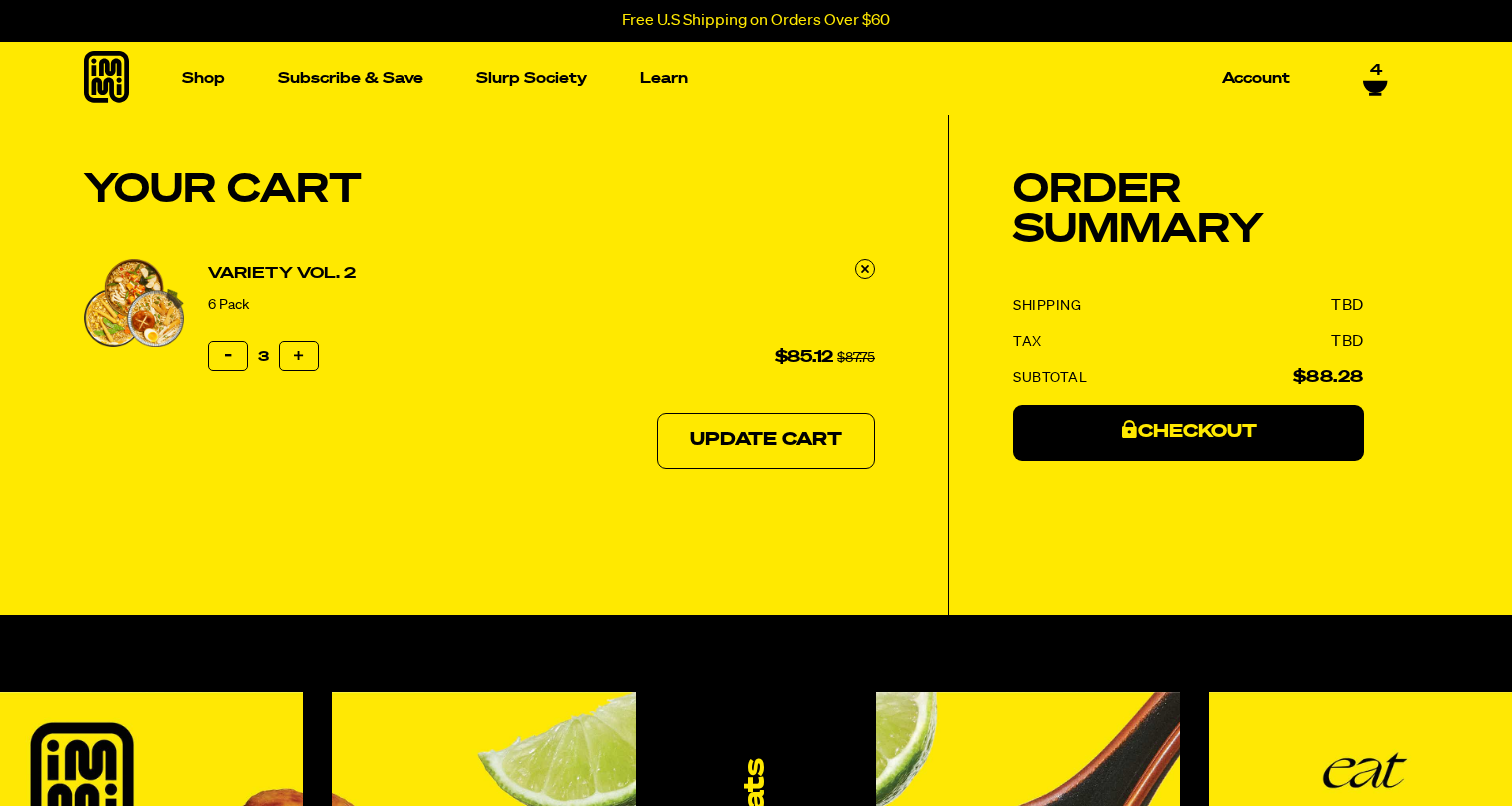 scroll, scrollTop: 0, scrollLeft: 0, axis: both 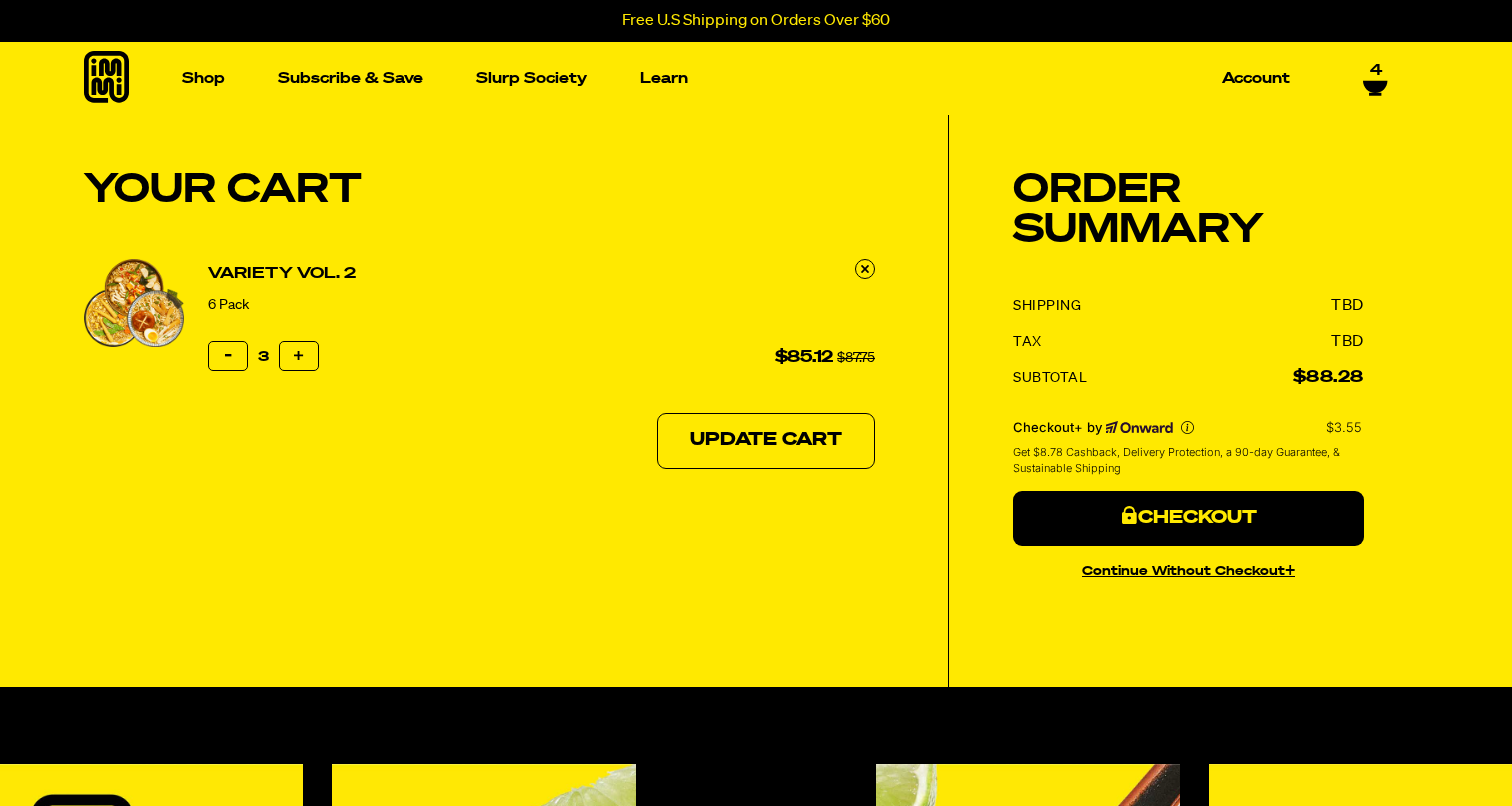 click 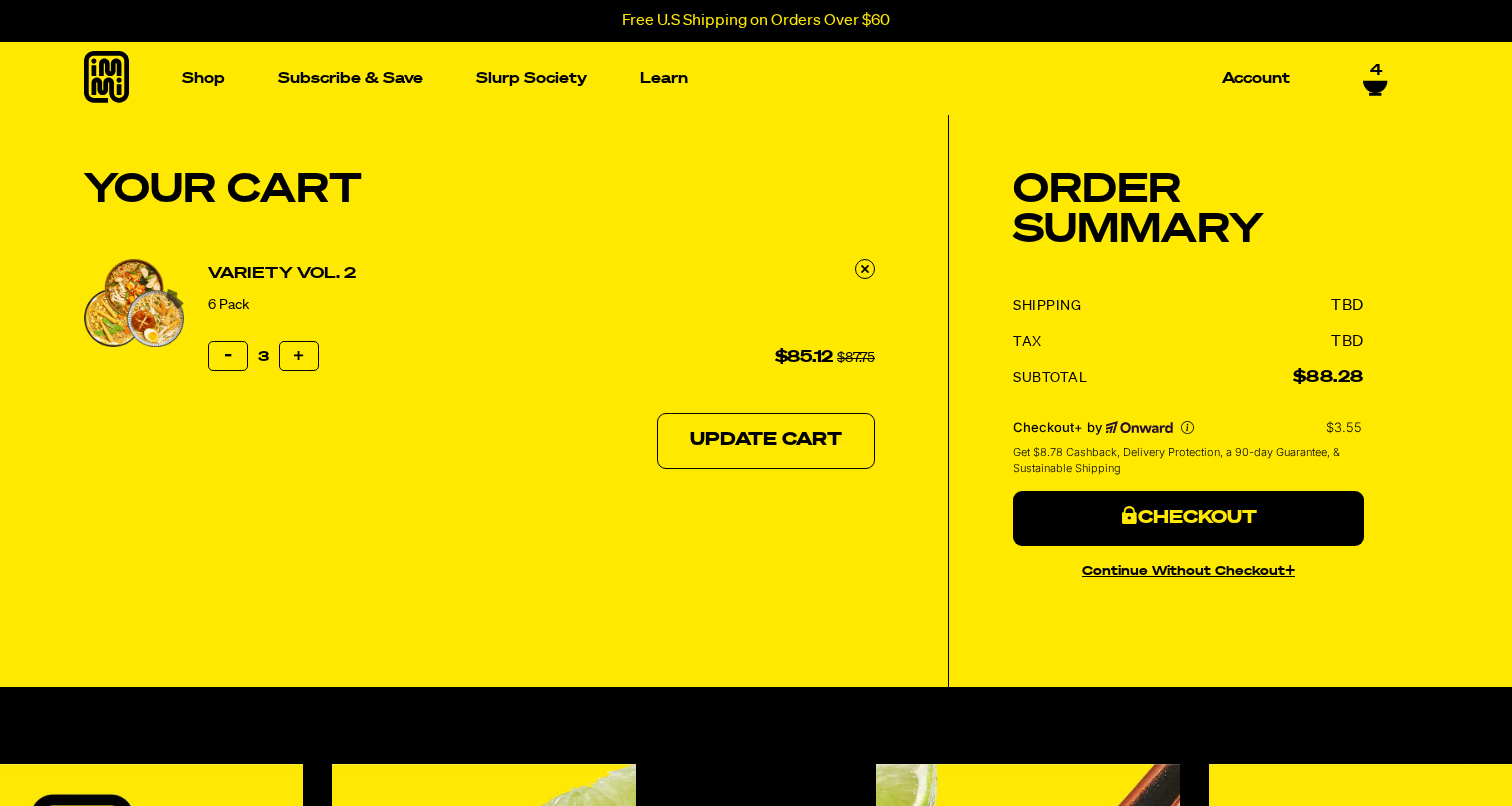 scroll, scrollTop: 0, scrollLeft: 0, axis: both 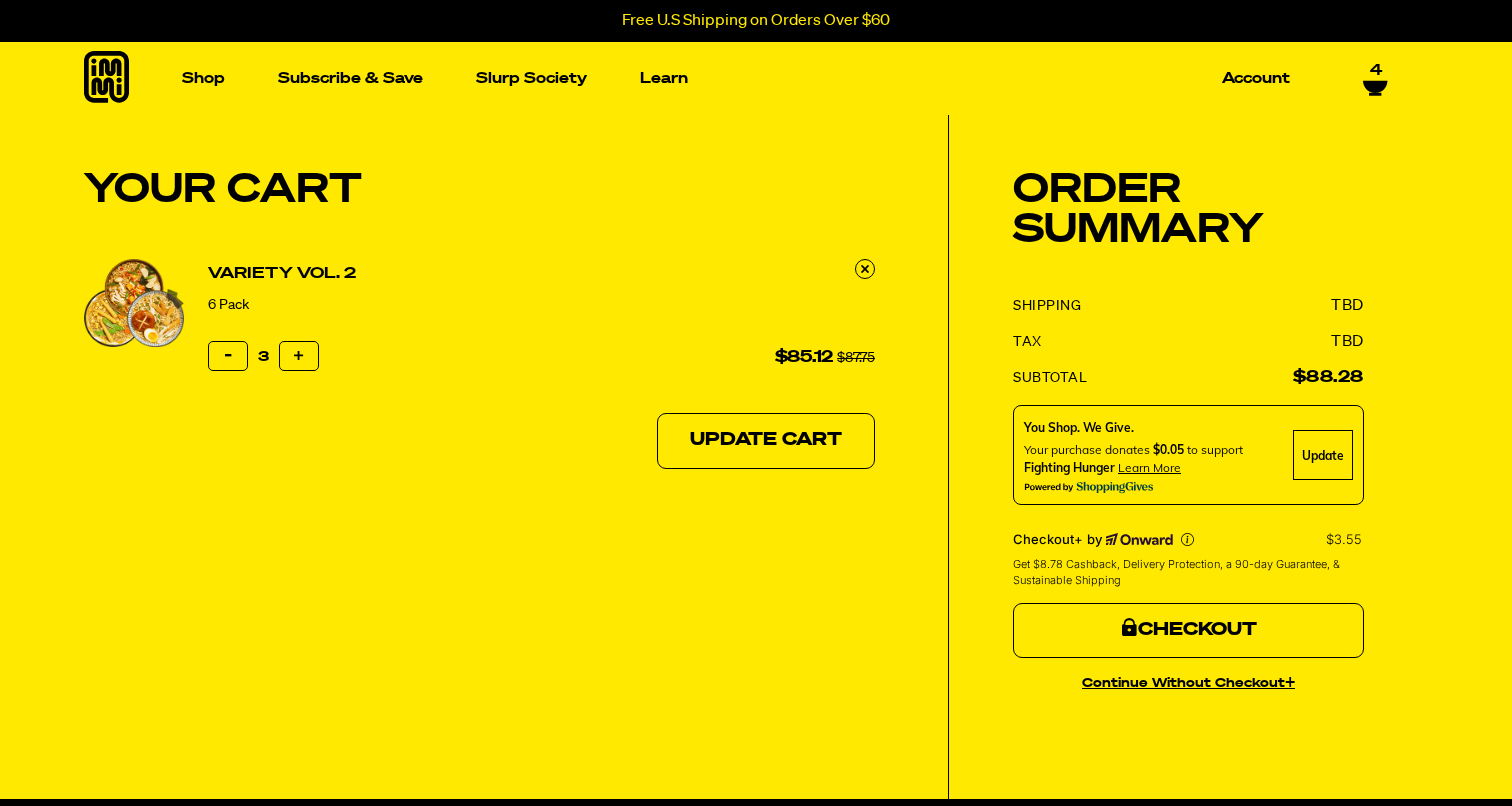 click on "Checkout" at bounding box center (1188, 631) 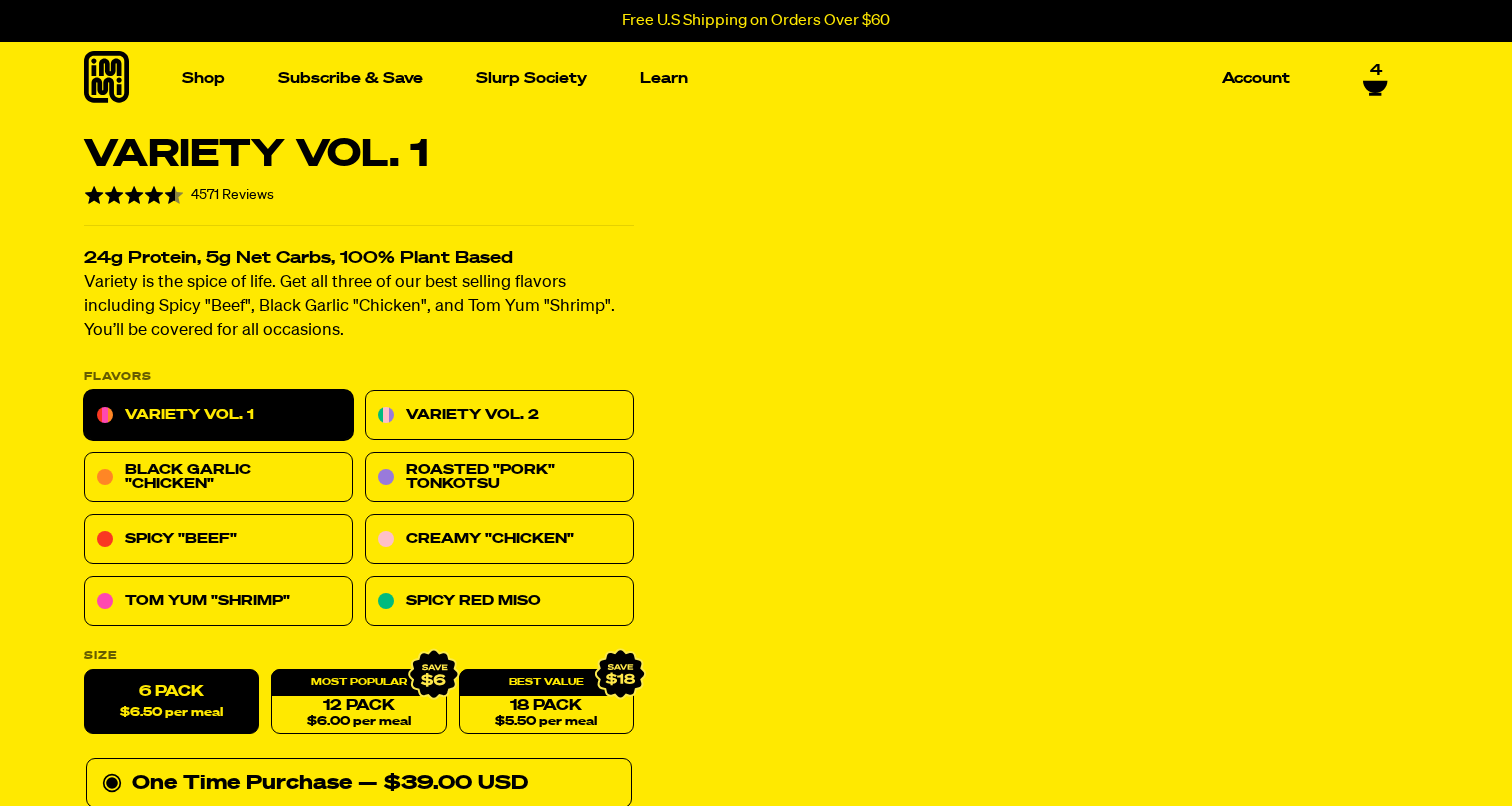 scroll, scrollTop: 0, scrollLeft: 0, axis: both 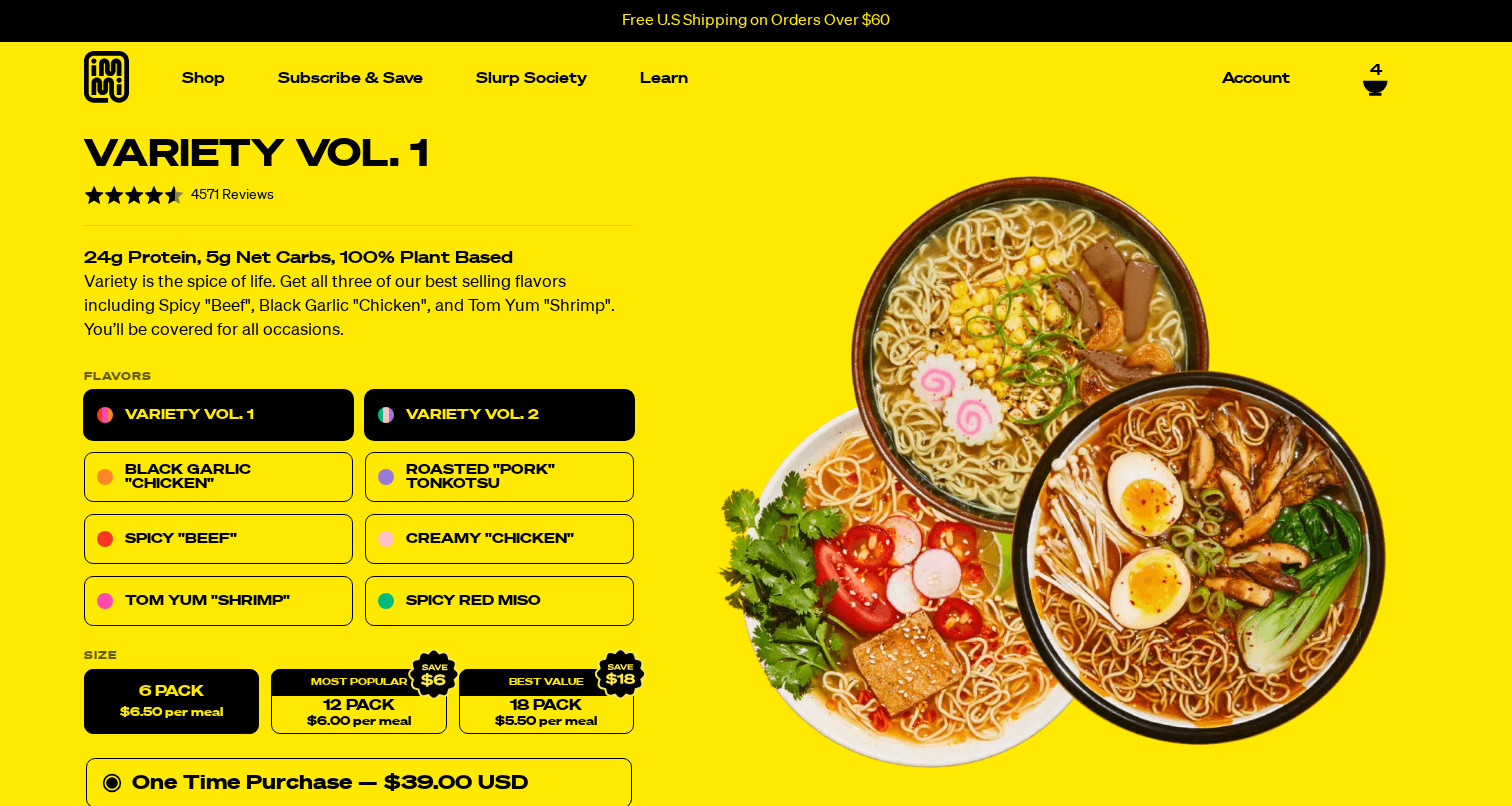 click on "Variety Vol. 2" at bounding box center [499, 416] 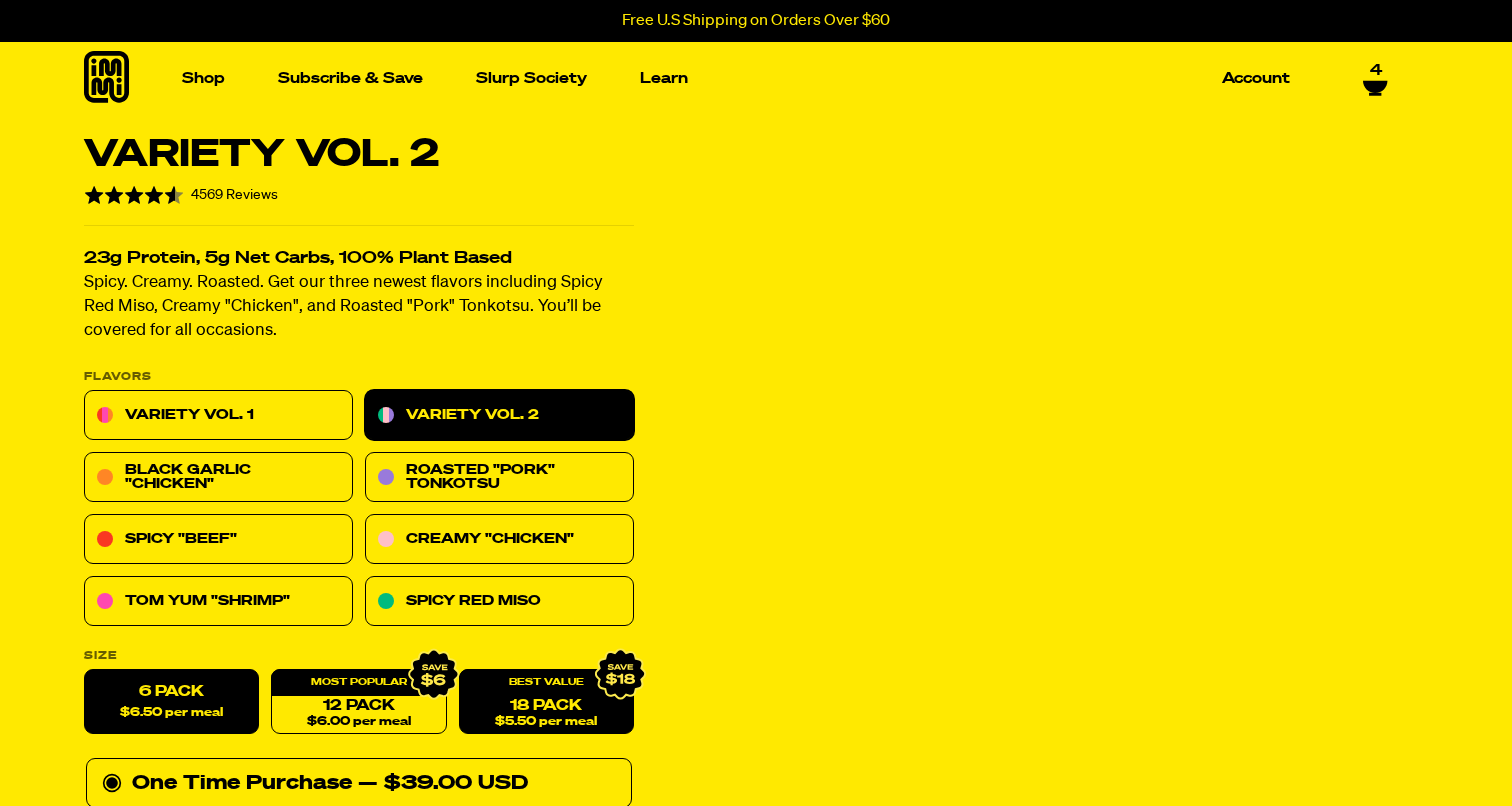 scroll, scrollTop: 0, scrollLeft: 0, axis: both 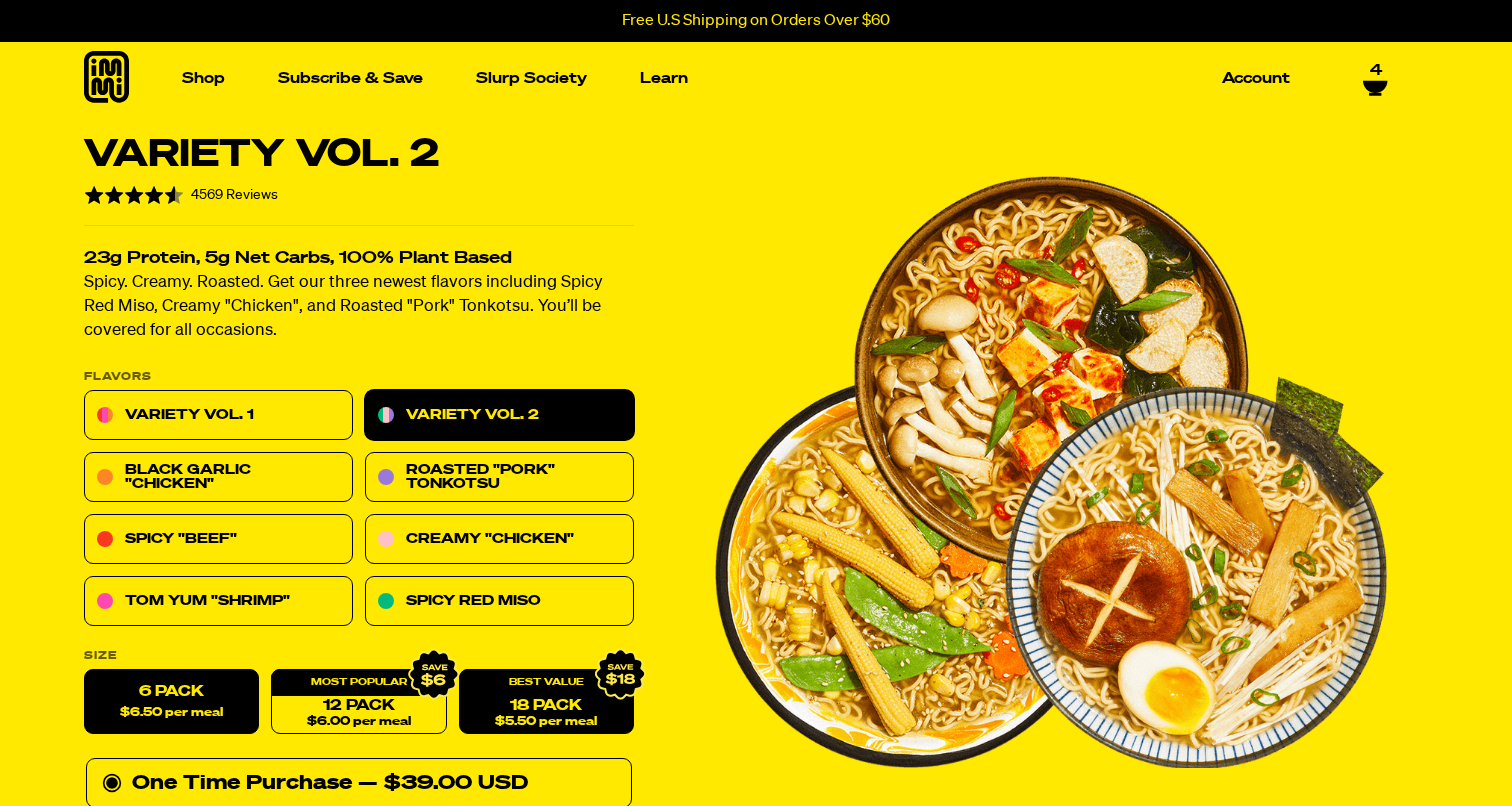click on "18 Pack
$5.50 per meal" at bounding box center (546, 702) 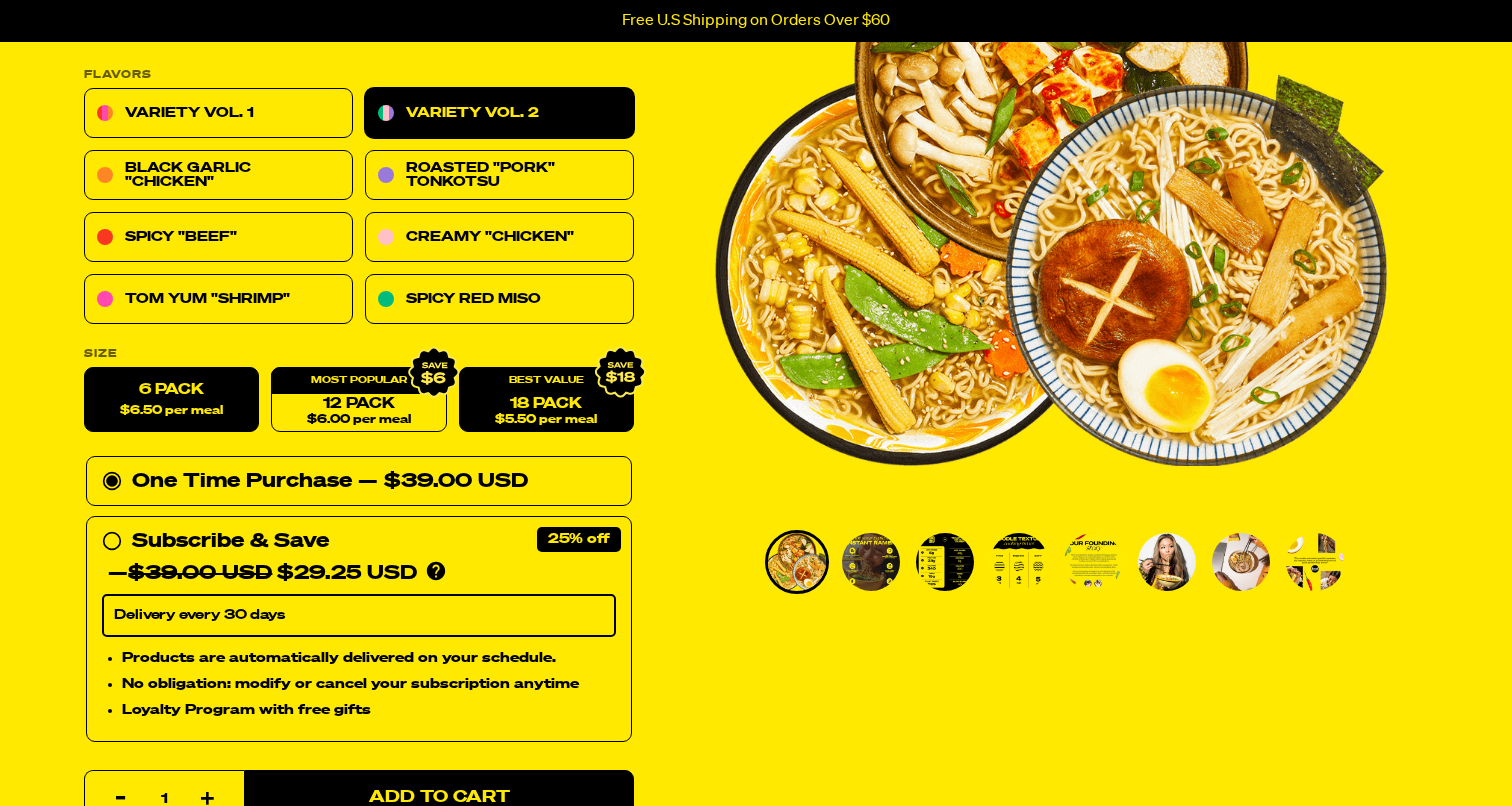 scroll, scrollTop: 342, scrollLeft: 0, axis: vertical 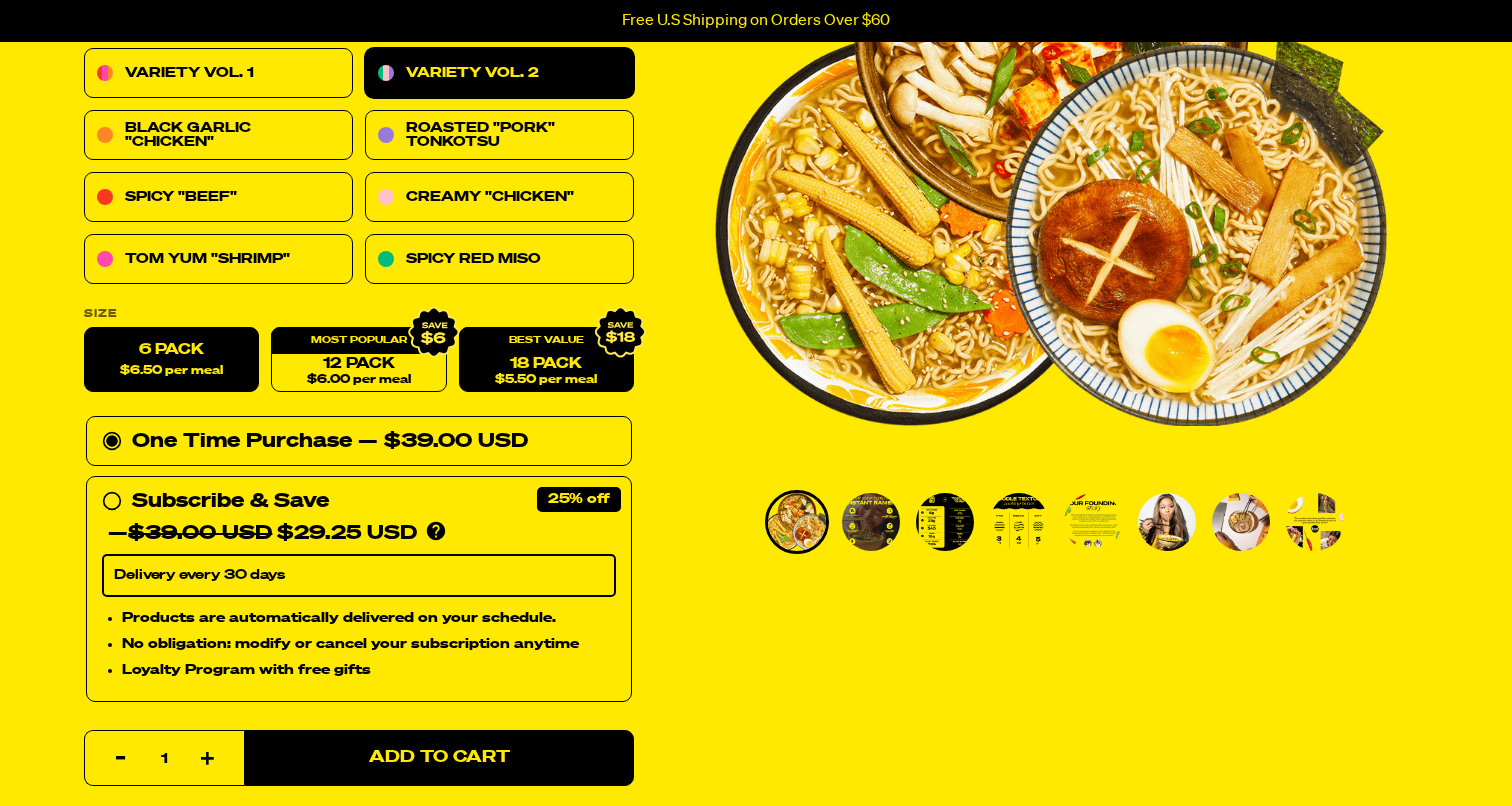 click on "$5.50 per meal" at bounding box center (546, 380) 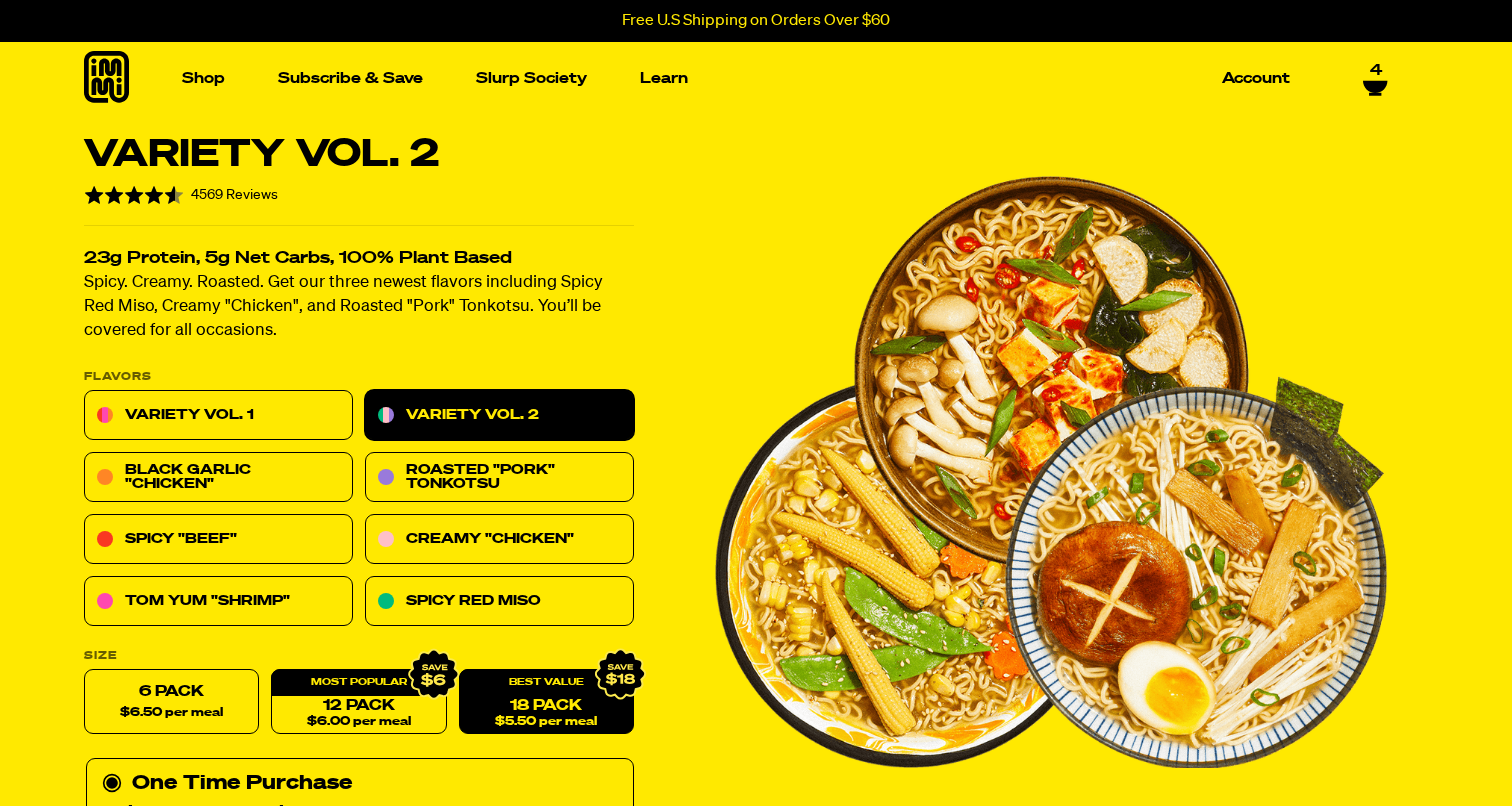 scroll, scrollTop: 0, scrollLeft: 0, axis: both 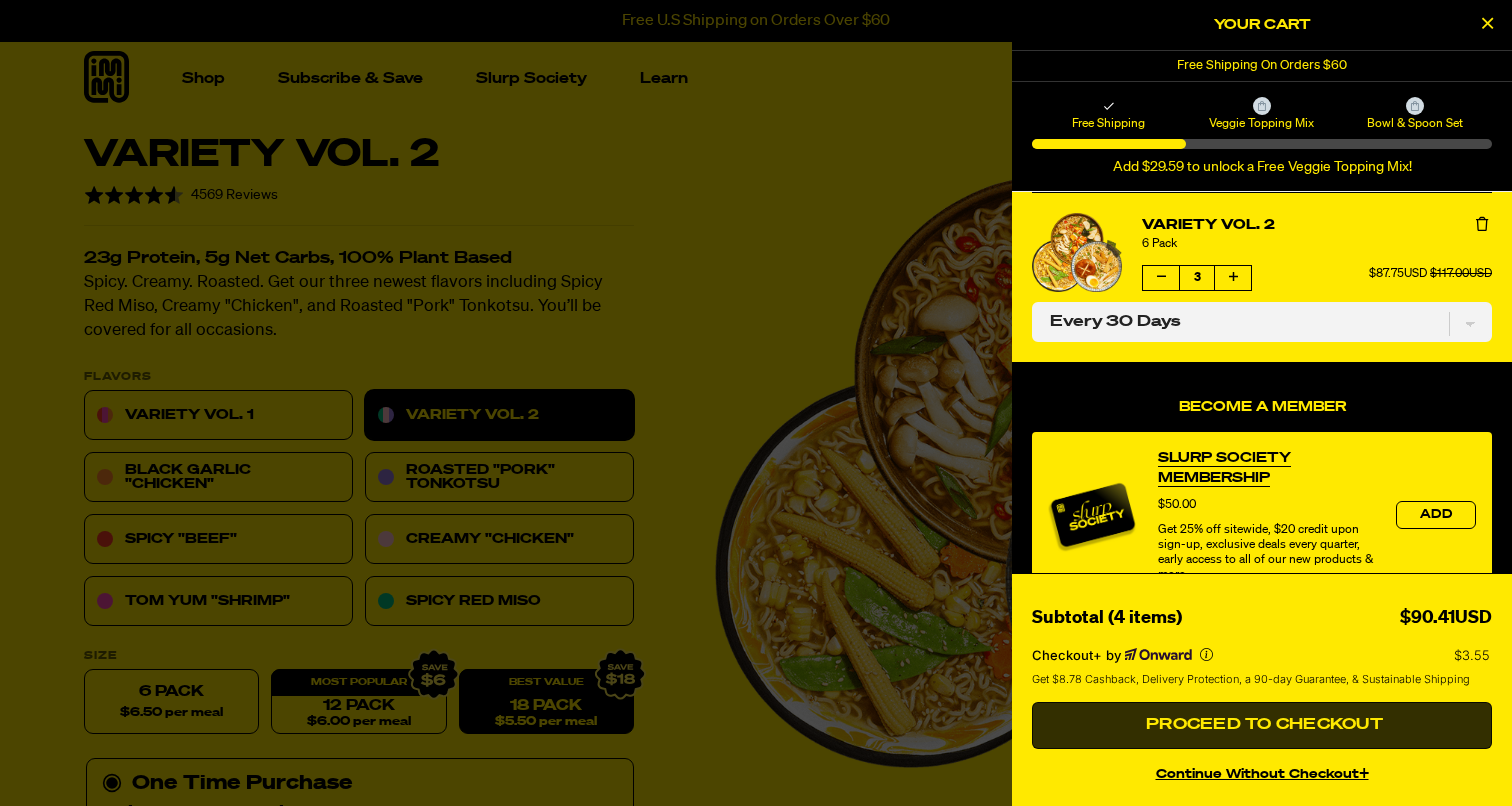 click on "Proceed to Checkout" at bounding box center [1262, 726] 